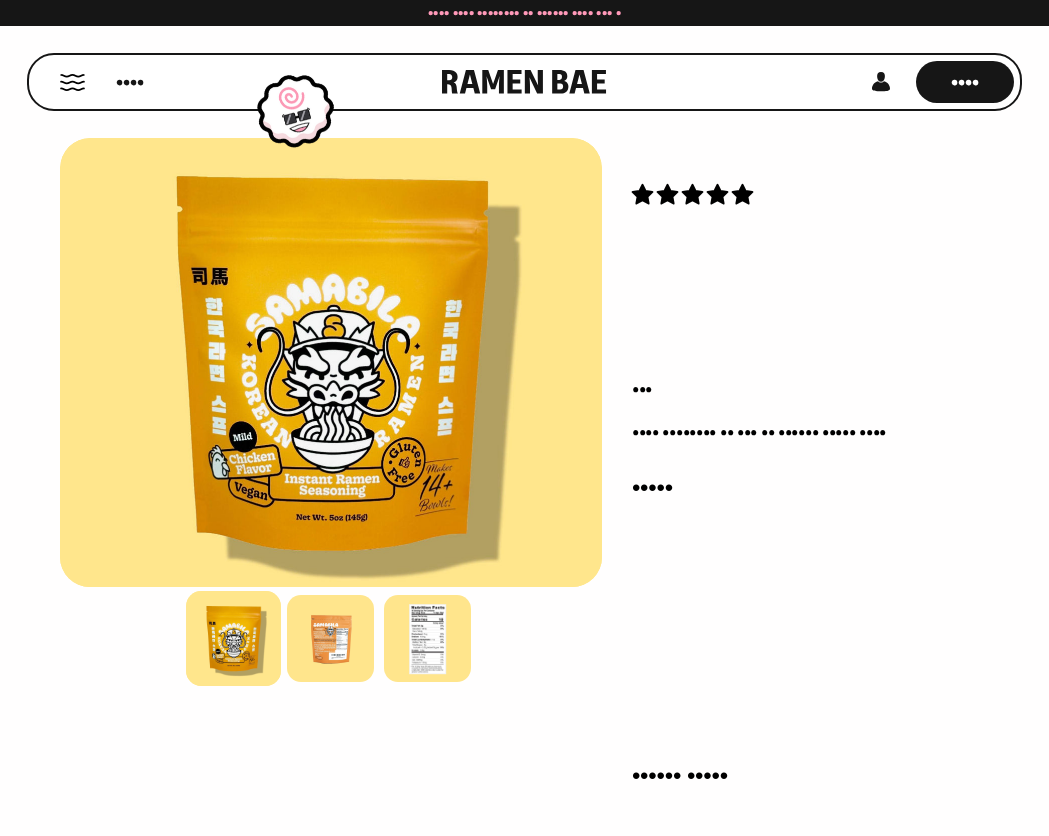 scroll, scrollTop: 0, scrollLeft: 0, axis: both 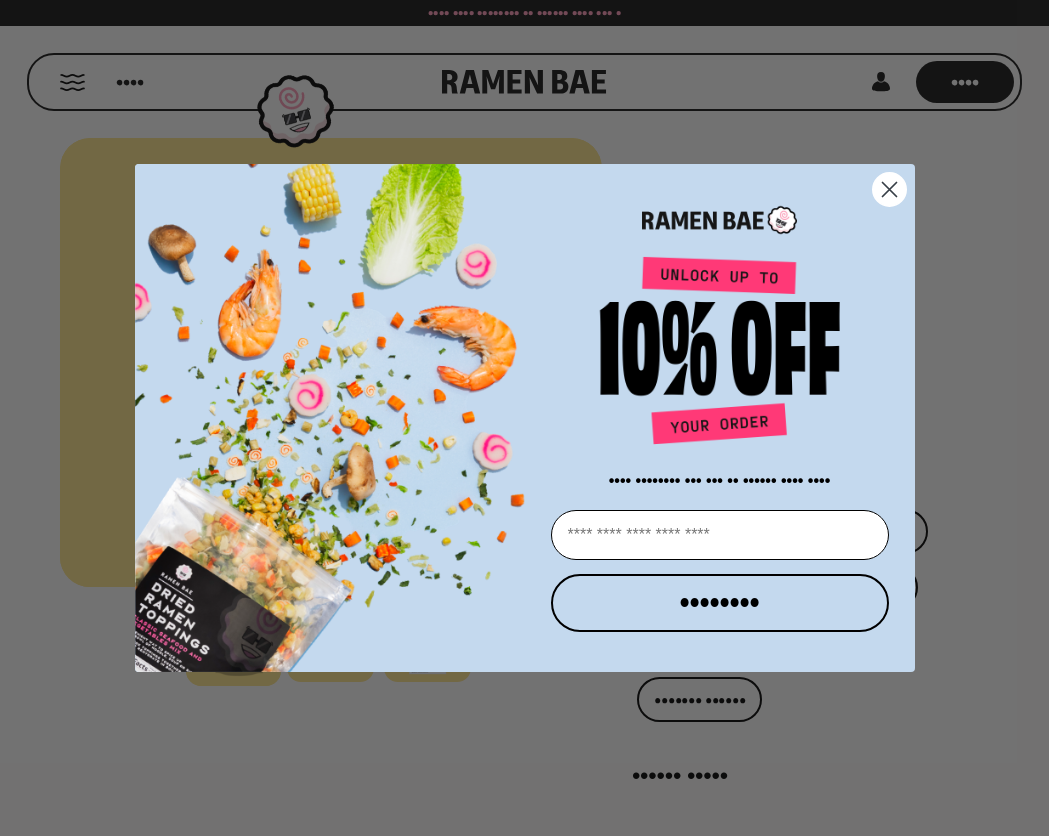 click at bounding box center [888, 189] 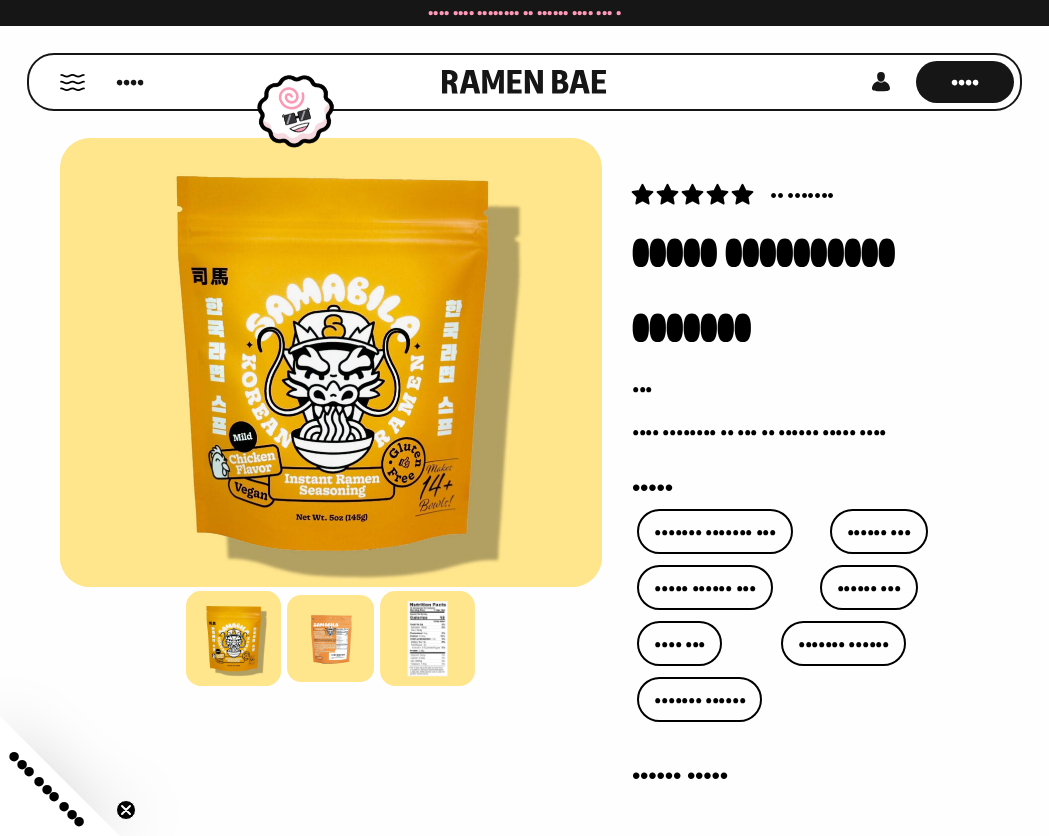 click at bounding box center (428, 639) 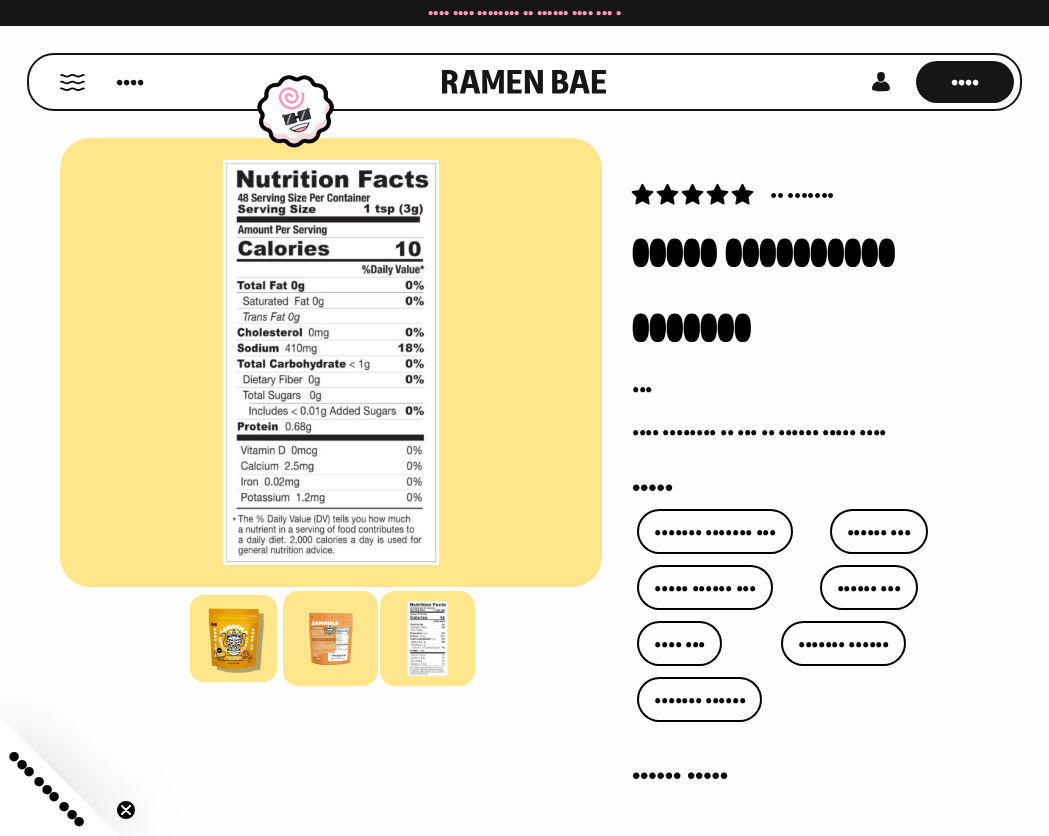 click at bounding box center [331, 639] 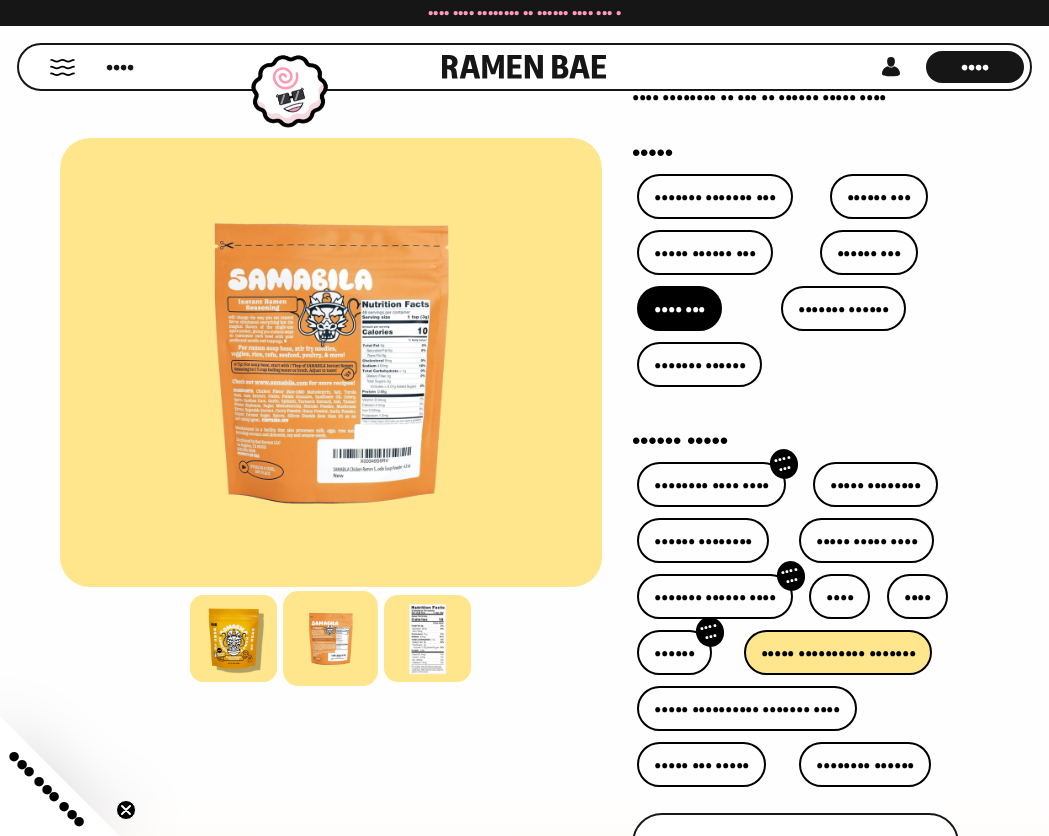 scroll, scrollTop: 300, scrollLeft: 0, axis: vertical 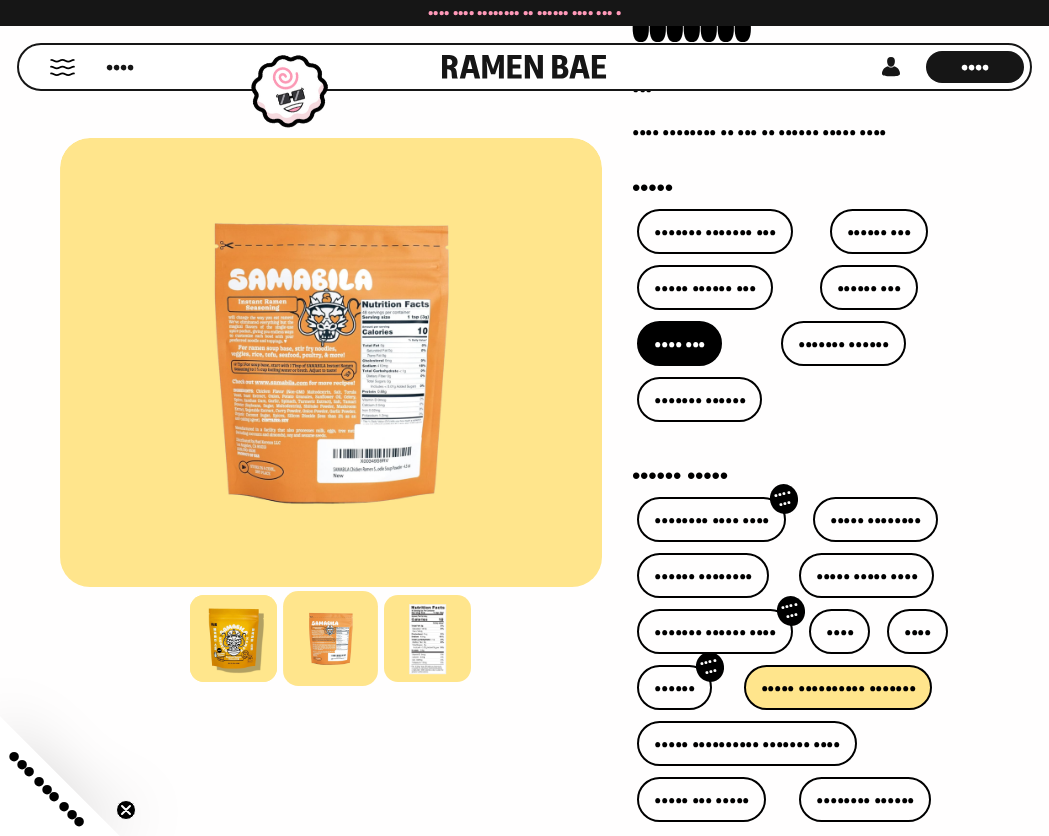 click on "•••• •••" at bounding box center [679, 343] 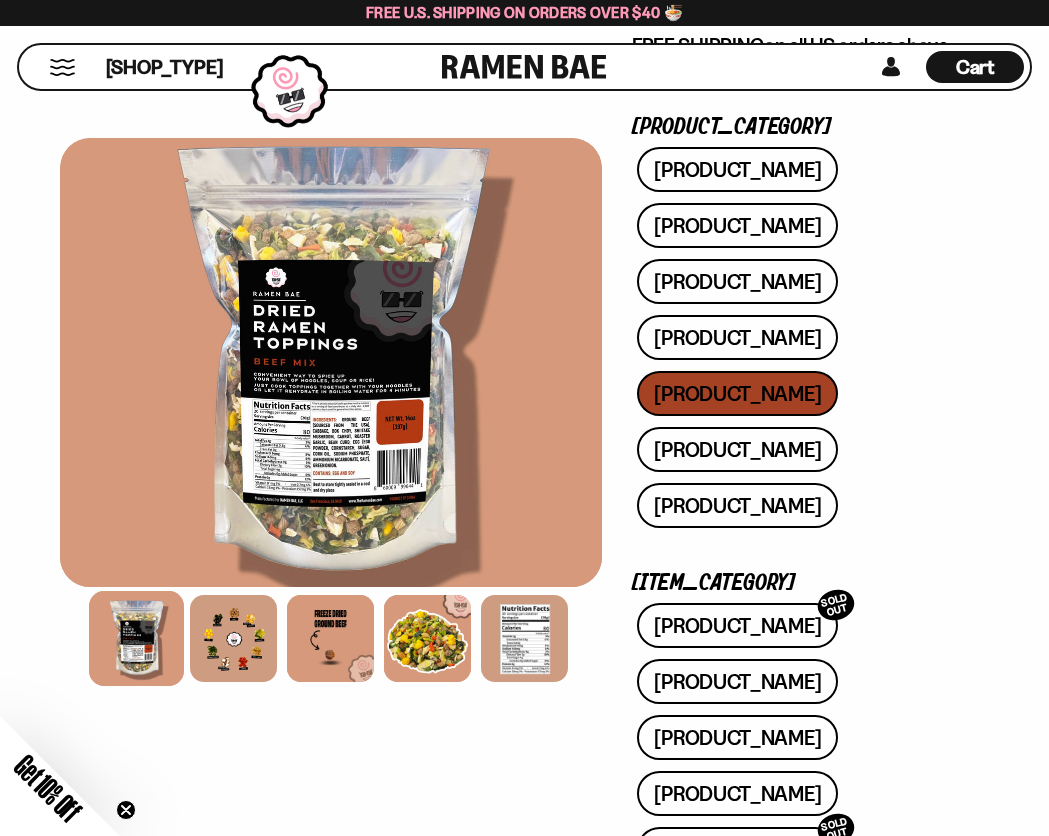 scroll, scrollTop: 500, scrollLeft: 0, axis: vertical 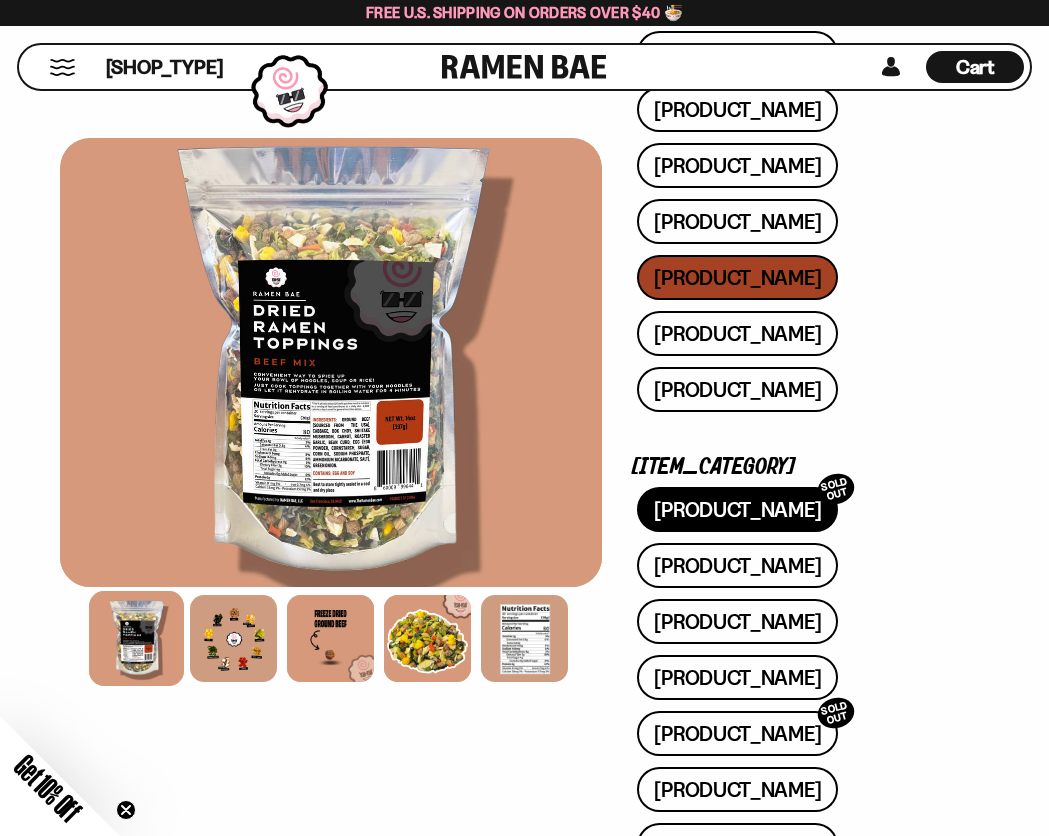 click on "Japanese Fish Cake
SOLD OUT" at bounding box center (737, 509) 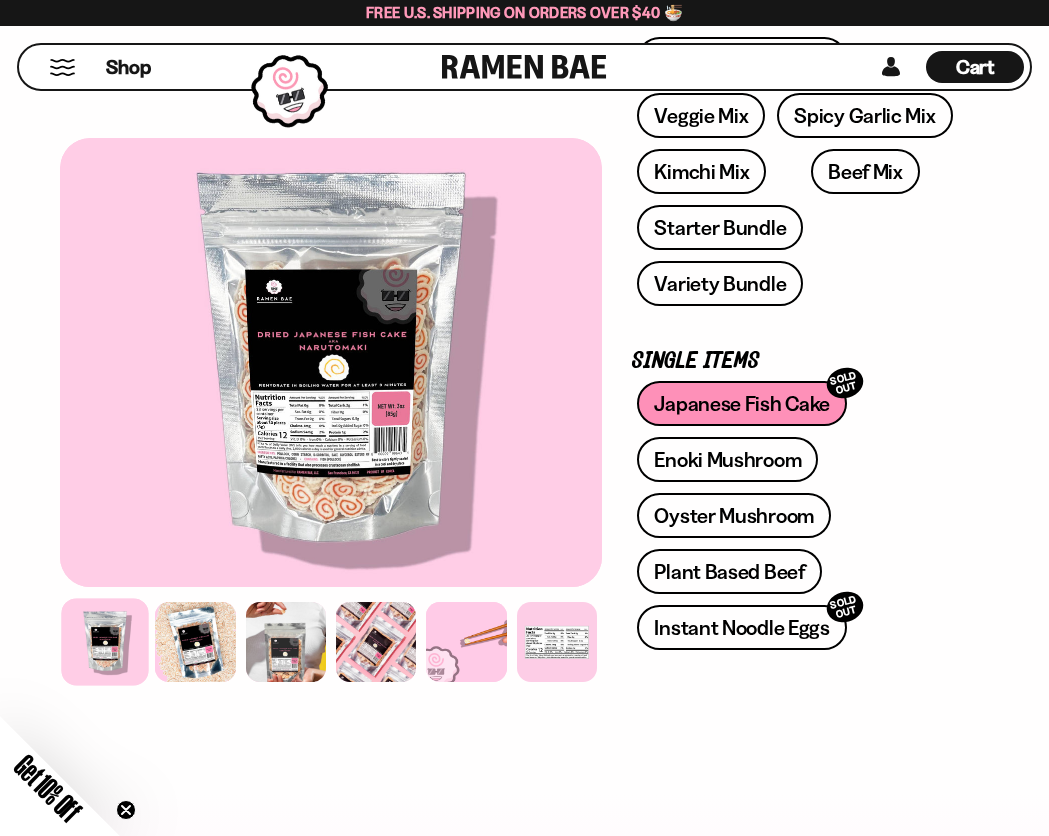scroll, scrollTop: 500, scrollLeft: 0, axis: vertical 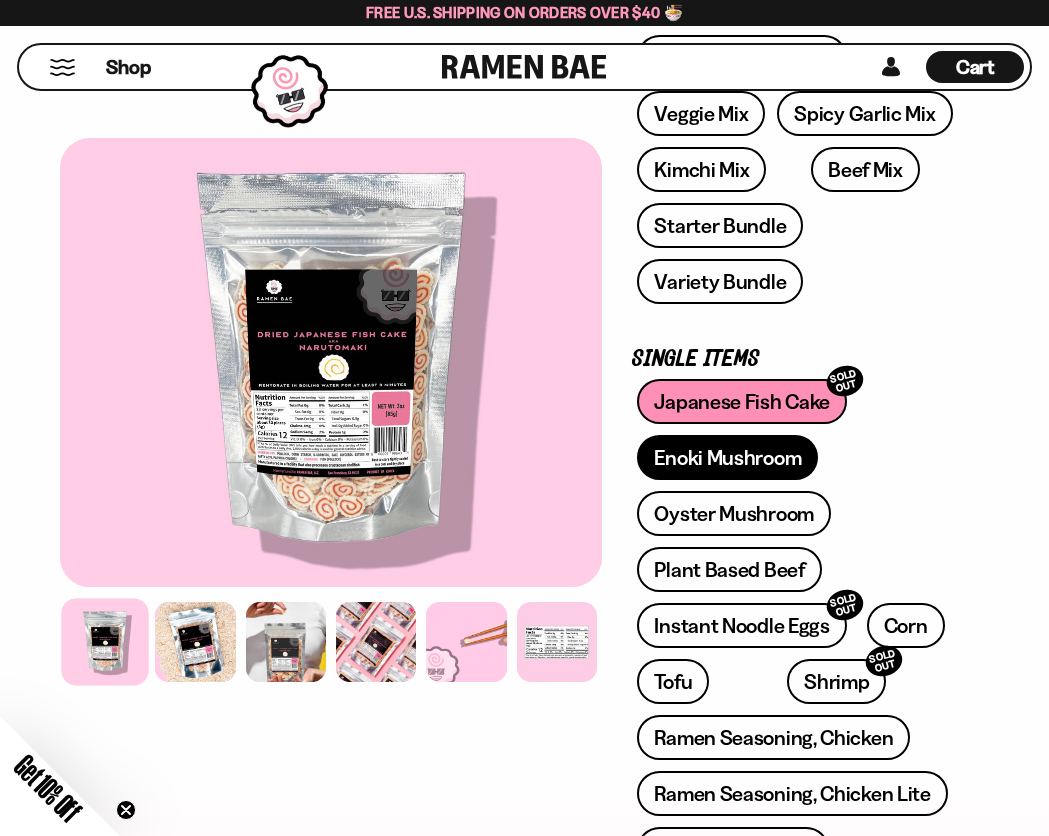 click on "Enoki Mushroom" at bounding box center [727, 457] 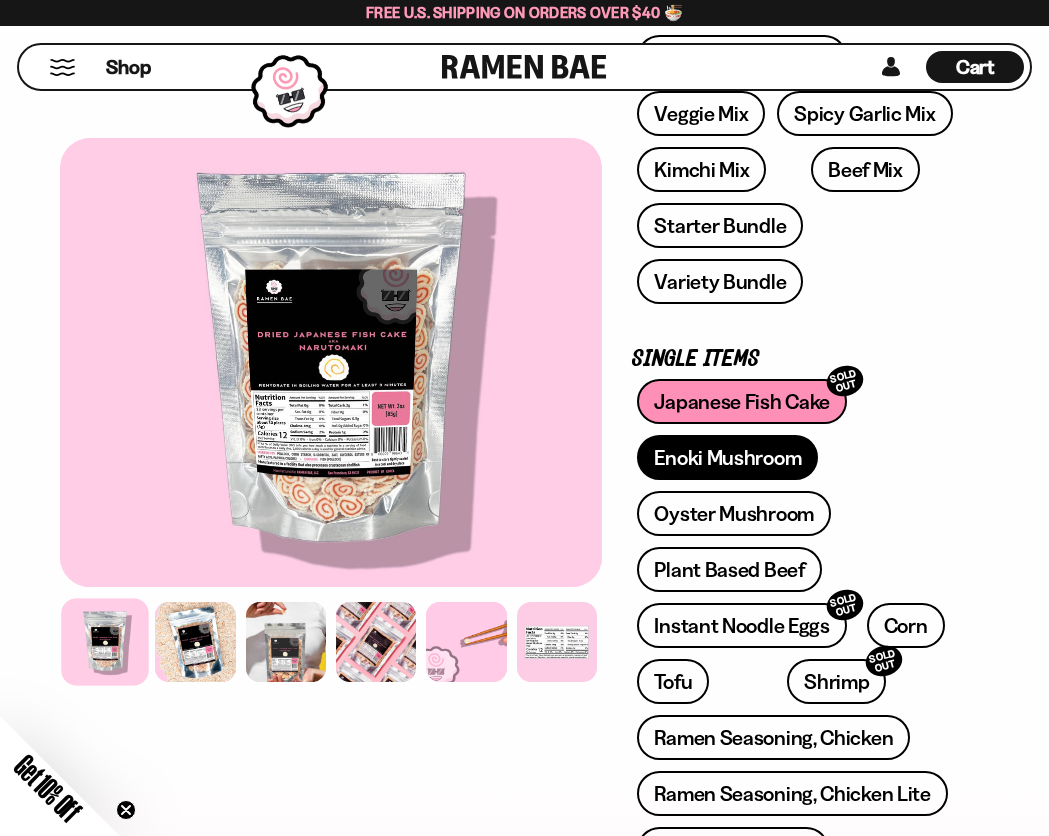 click on "Enoki Mushroom" at bounding box center [727, 457] 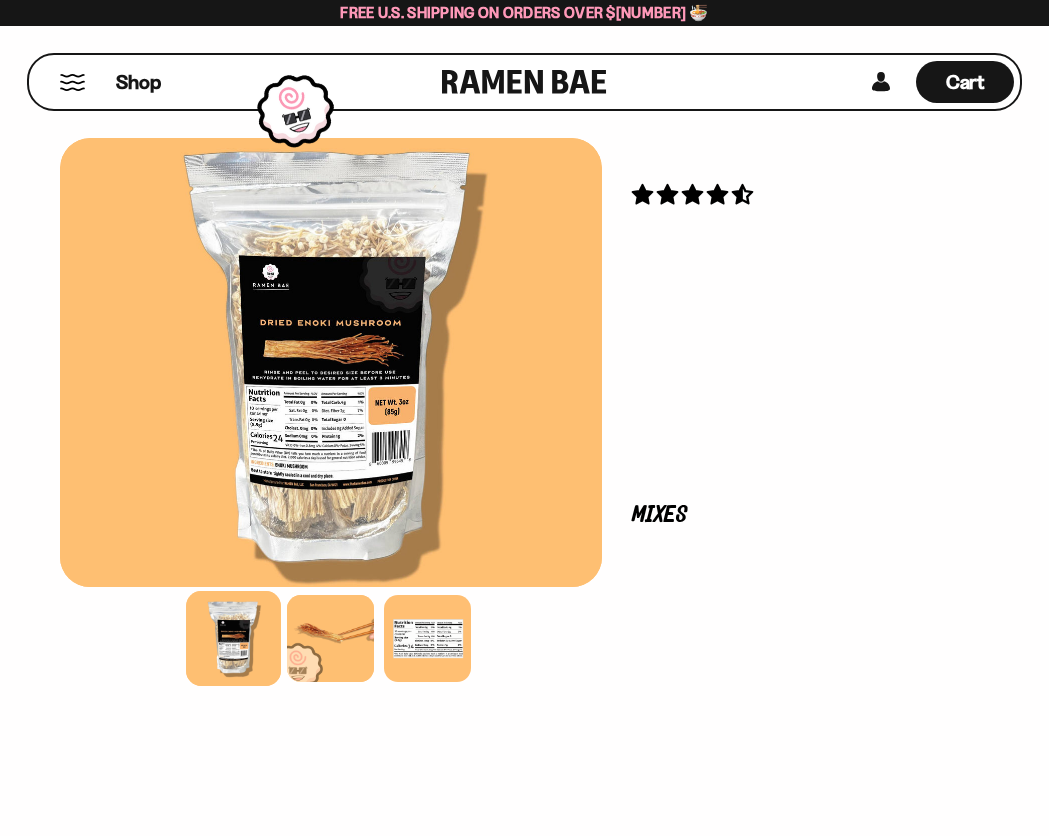 scroll, scrollTop: 0, scrollLeft: 0, axis: both 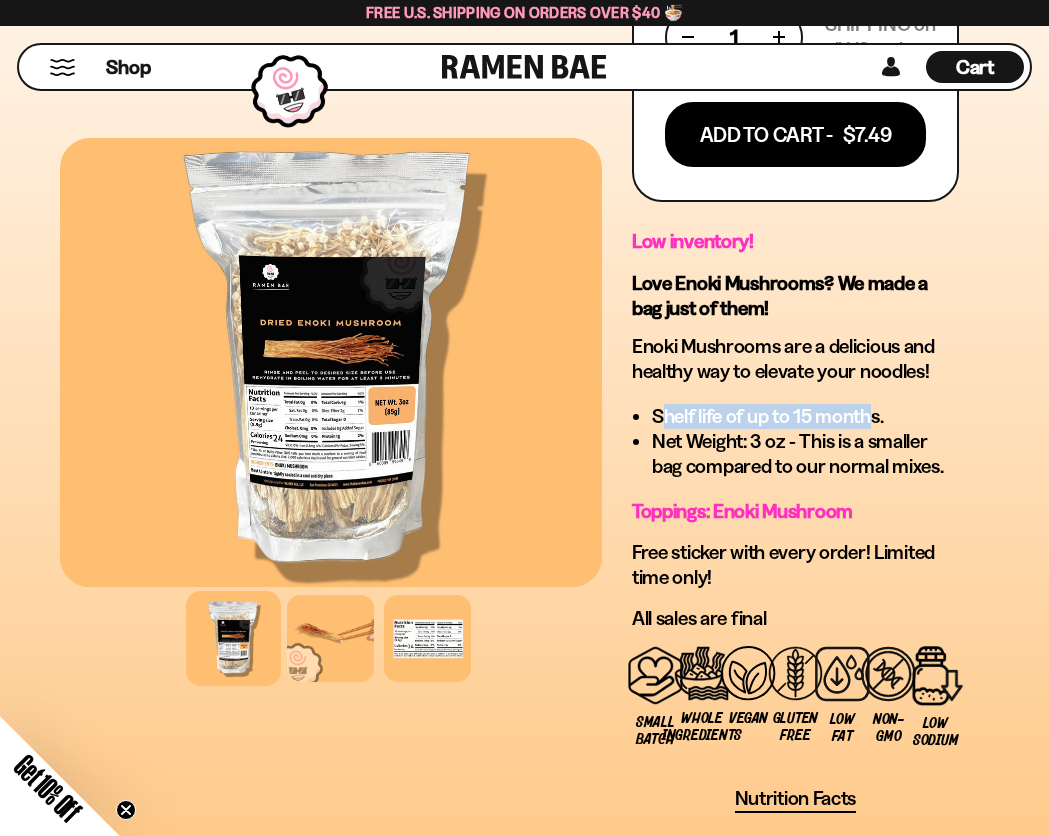 drag, startPoint x: 698, startPoint y: 409, endPoint x: 875, endPoint y: 422, distance: 177.47676 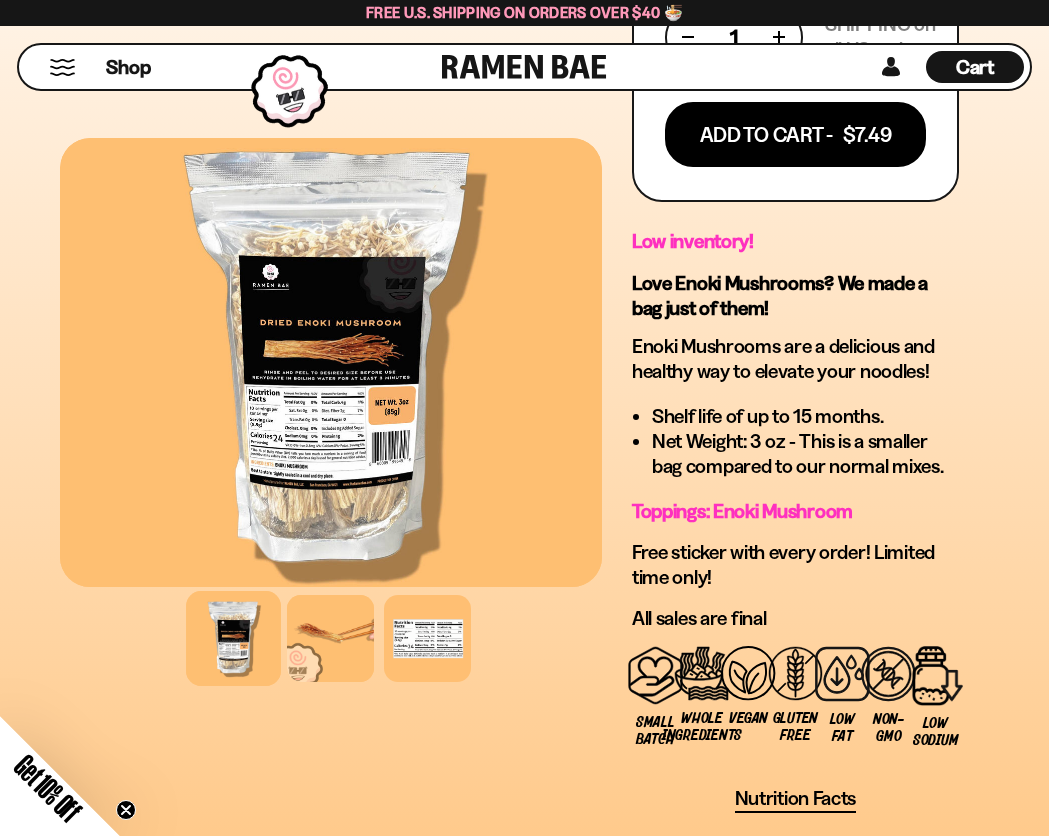 click on "Shelf life of up to 15 months." at bounding box center (805, 416) 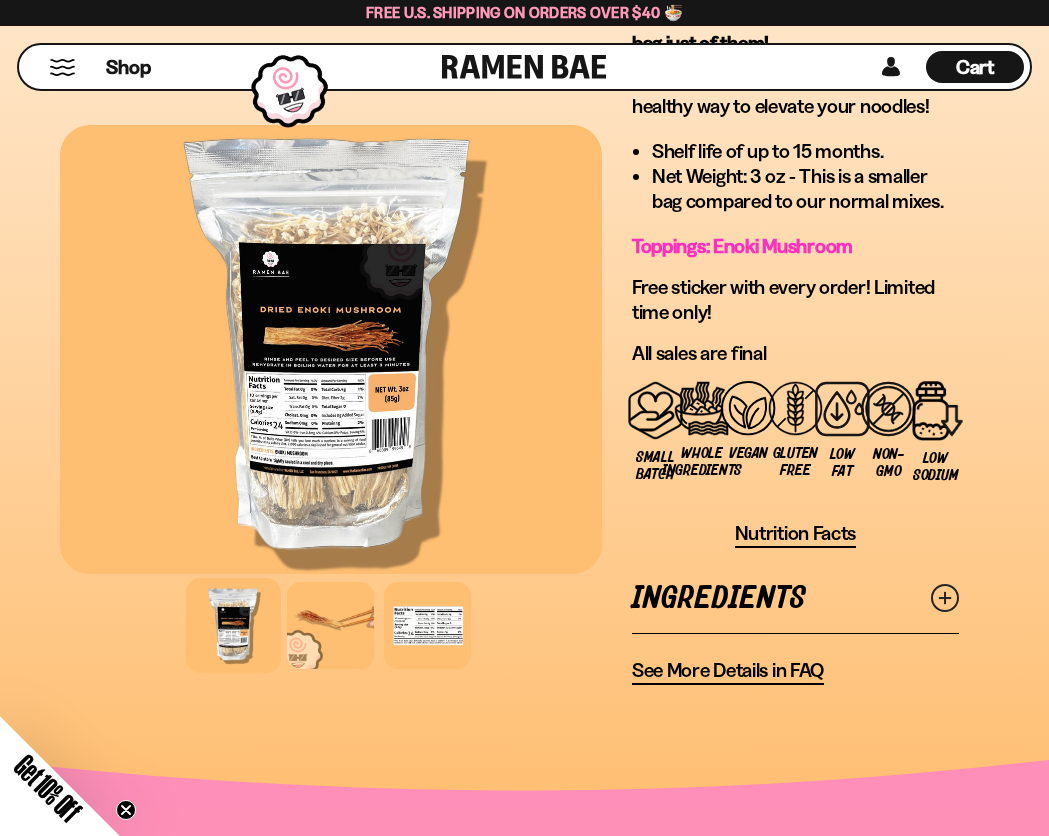 scroll, scrollTop: 1800, scrollLeft: 0, axis: vertical 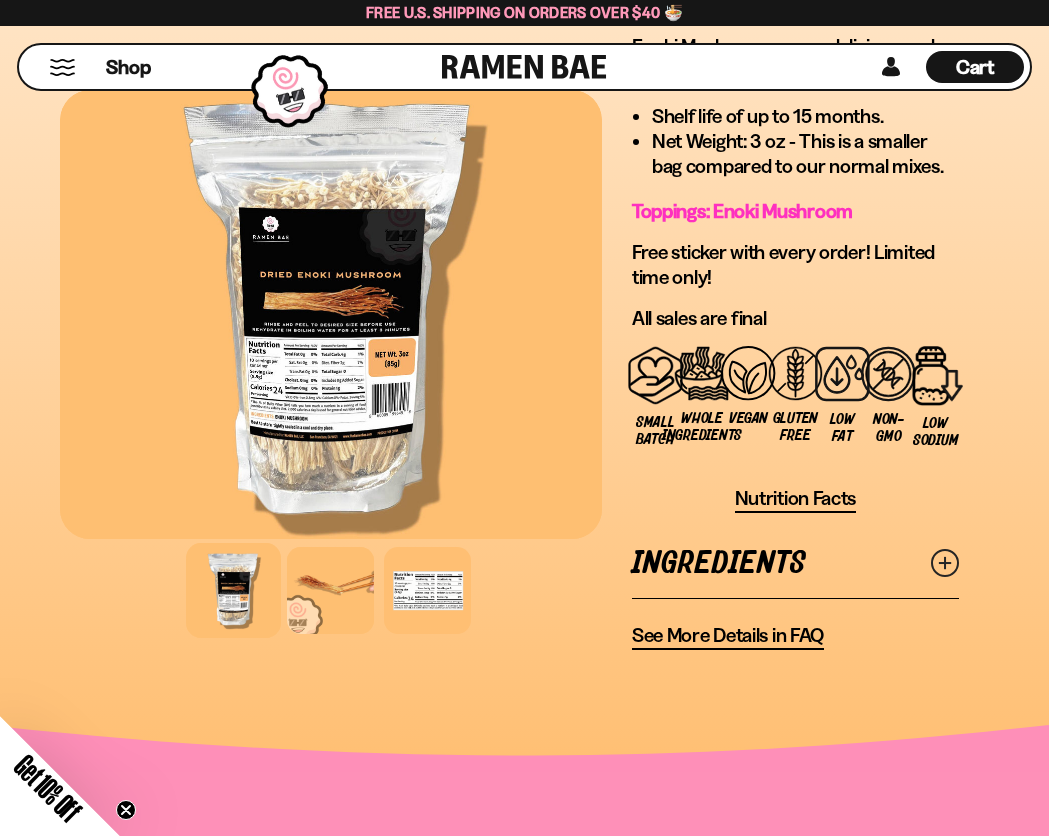 click at bounding box center [945, 563] 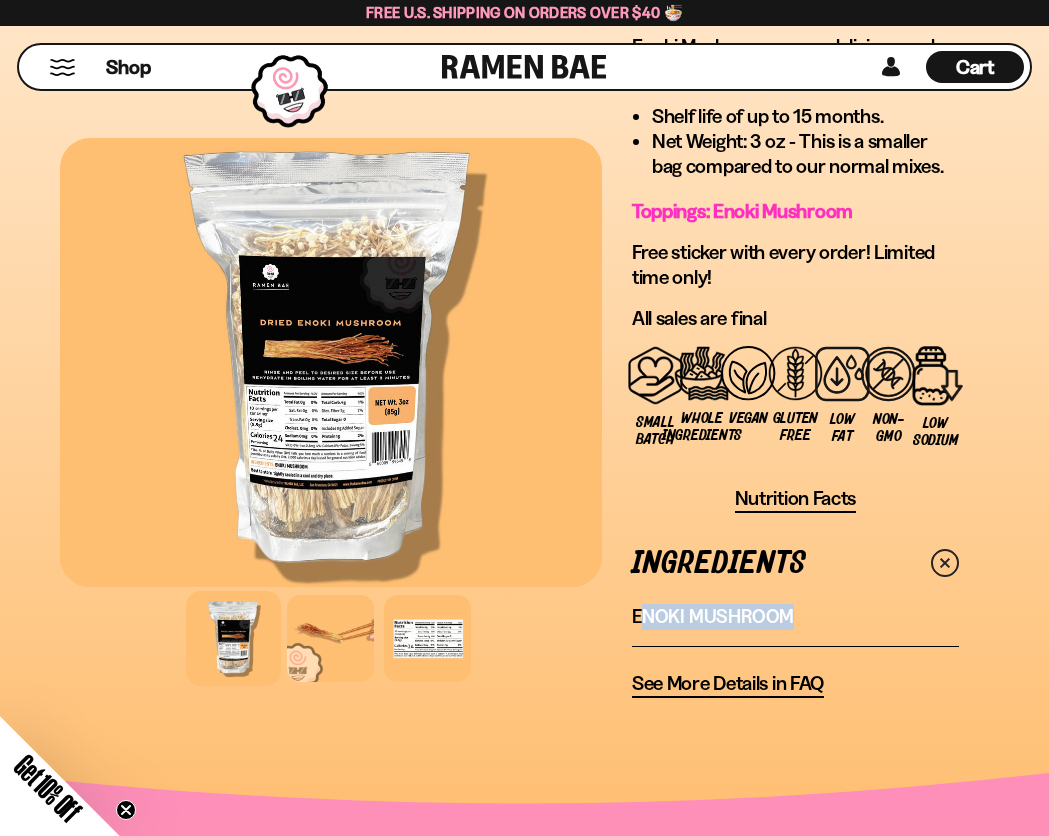 drag, startPoint x: 642, startPoint y: 617, endPoint x: 804, endPoint y: 623, distance: 162.11107 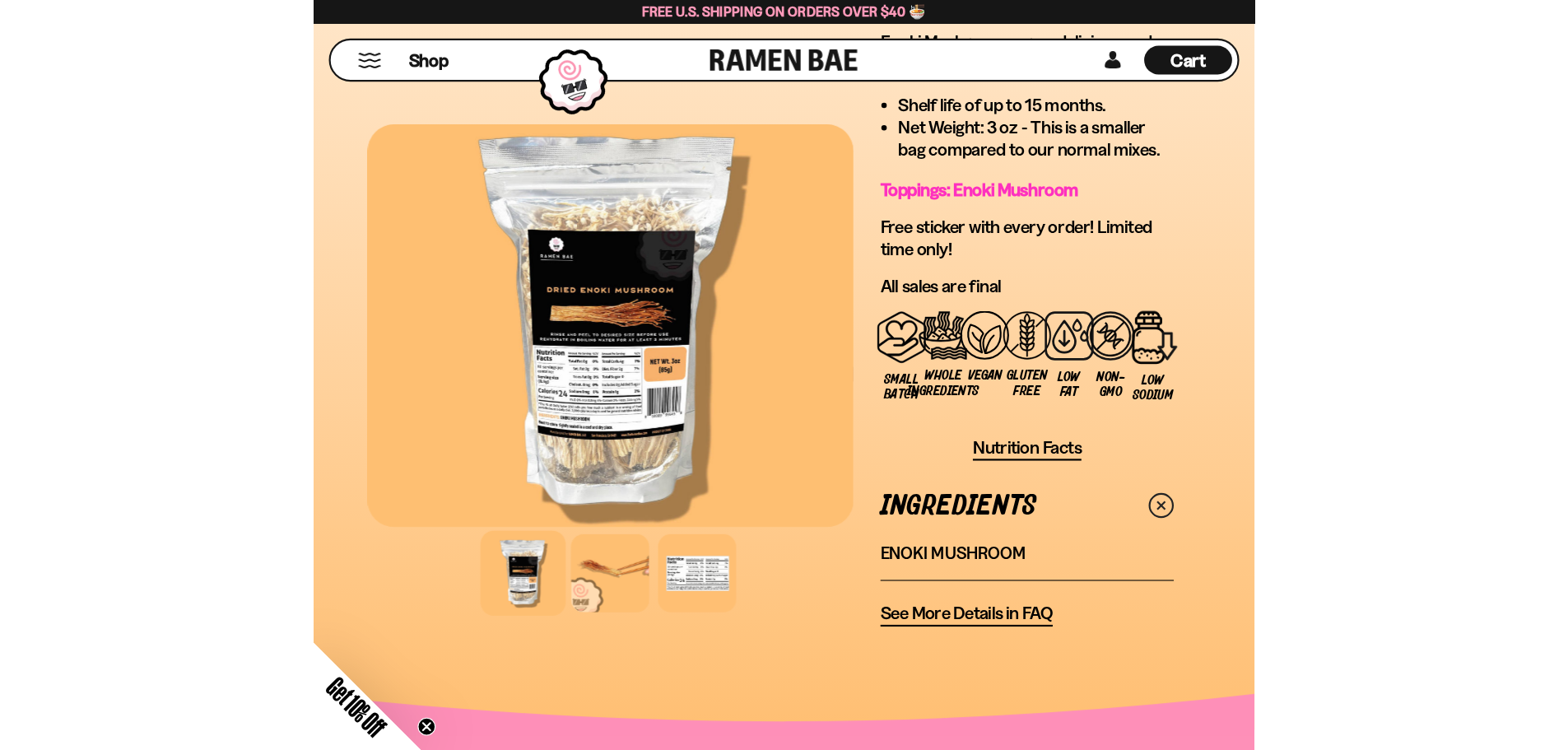 scroll, scrollTop: 1564, scrollLeft: 0, axis: vertical 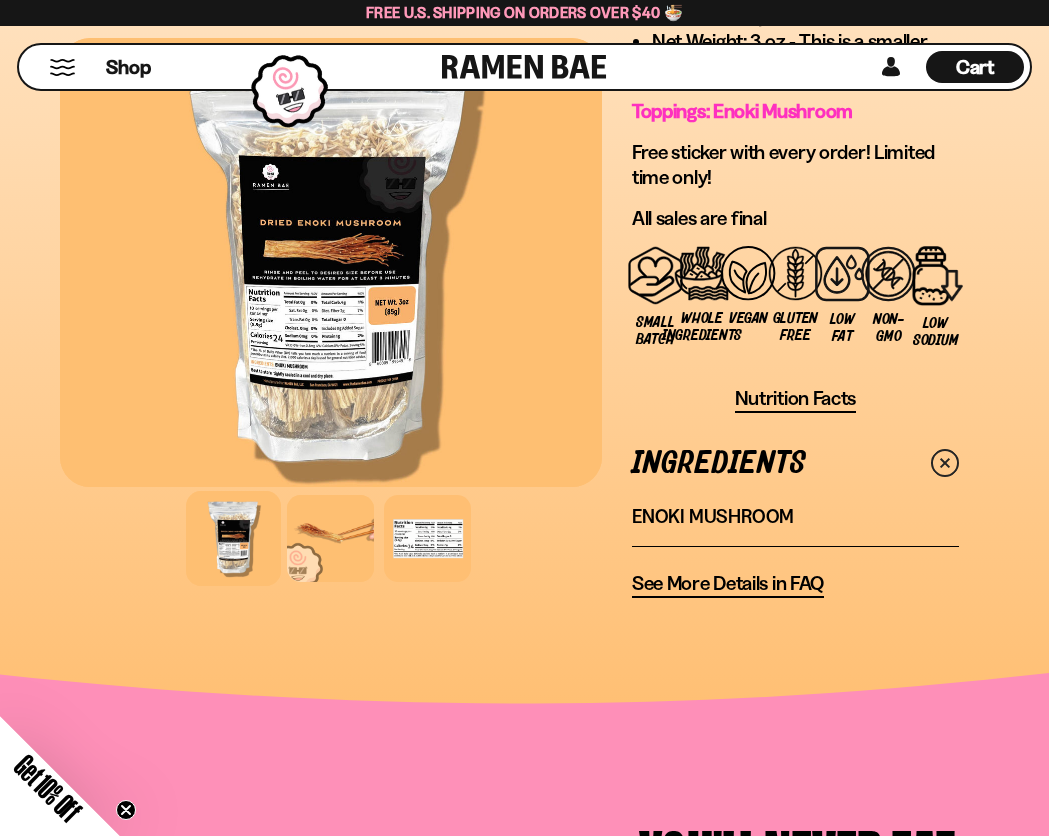 click at bounding box center (331, 262) 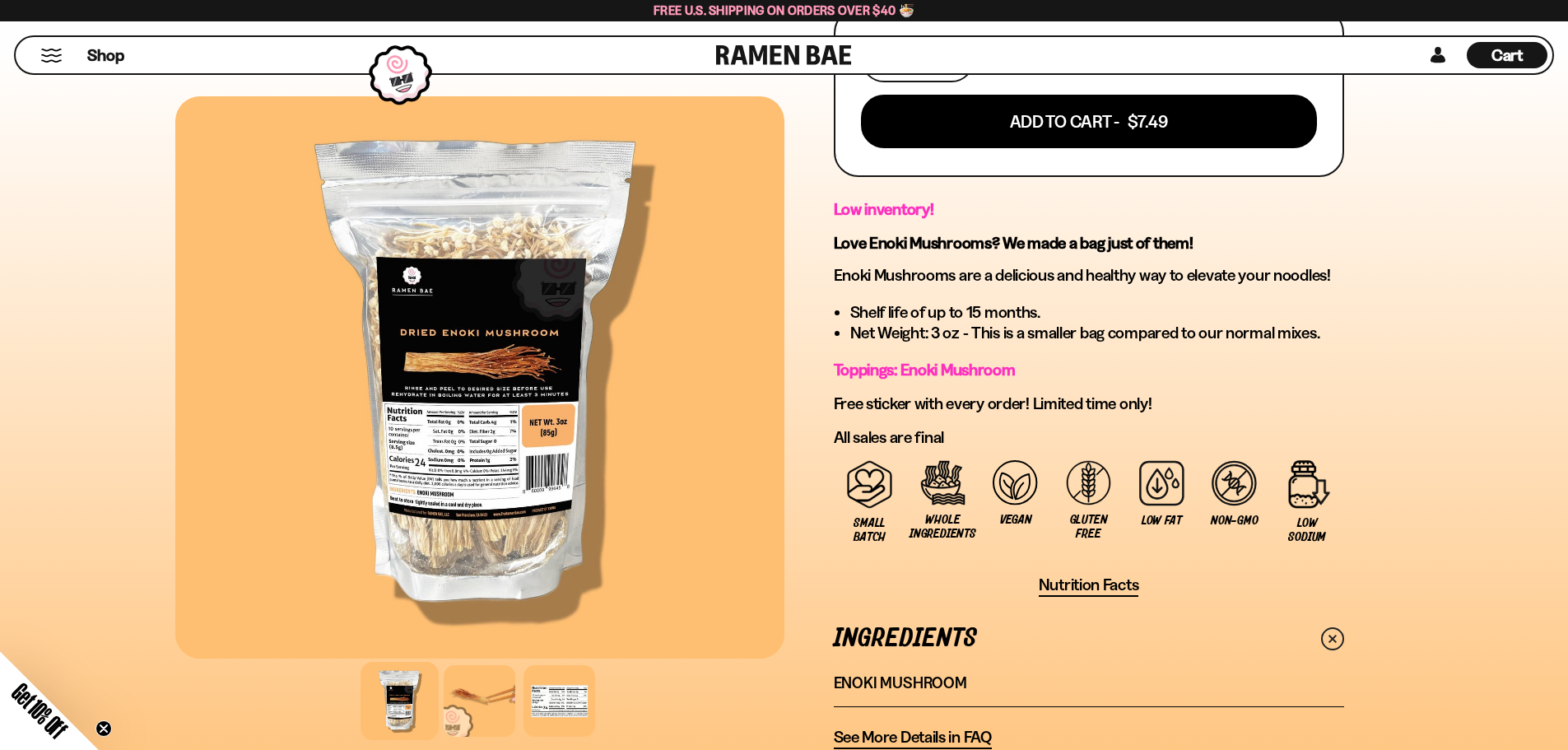 scroll, scrollTop: 741, scrollLeft: 0, axis: vertical 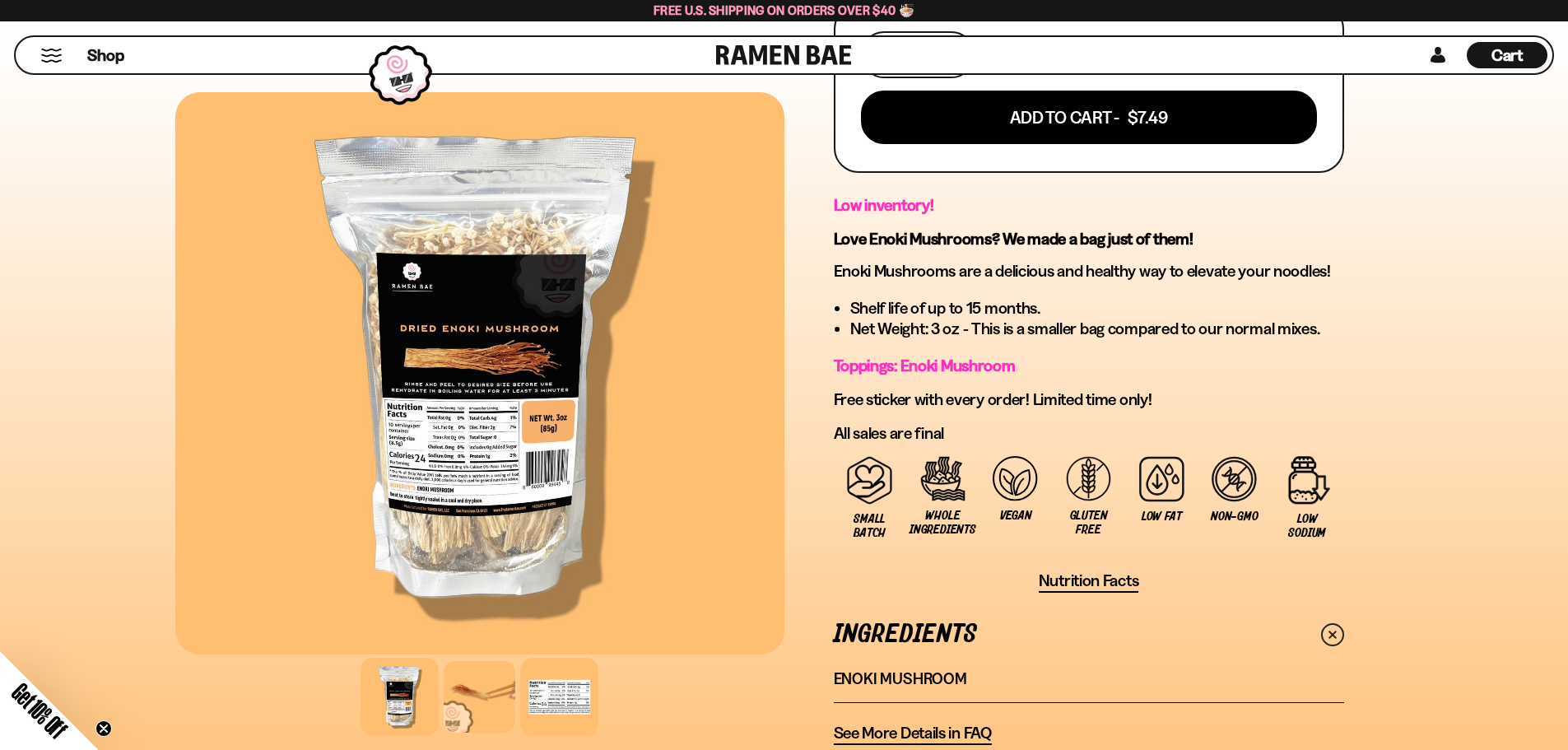 click at bounding box center (559, 697) 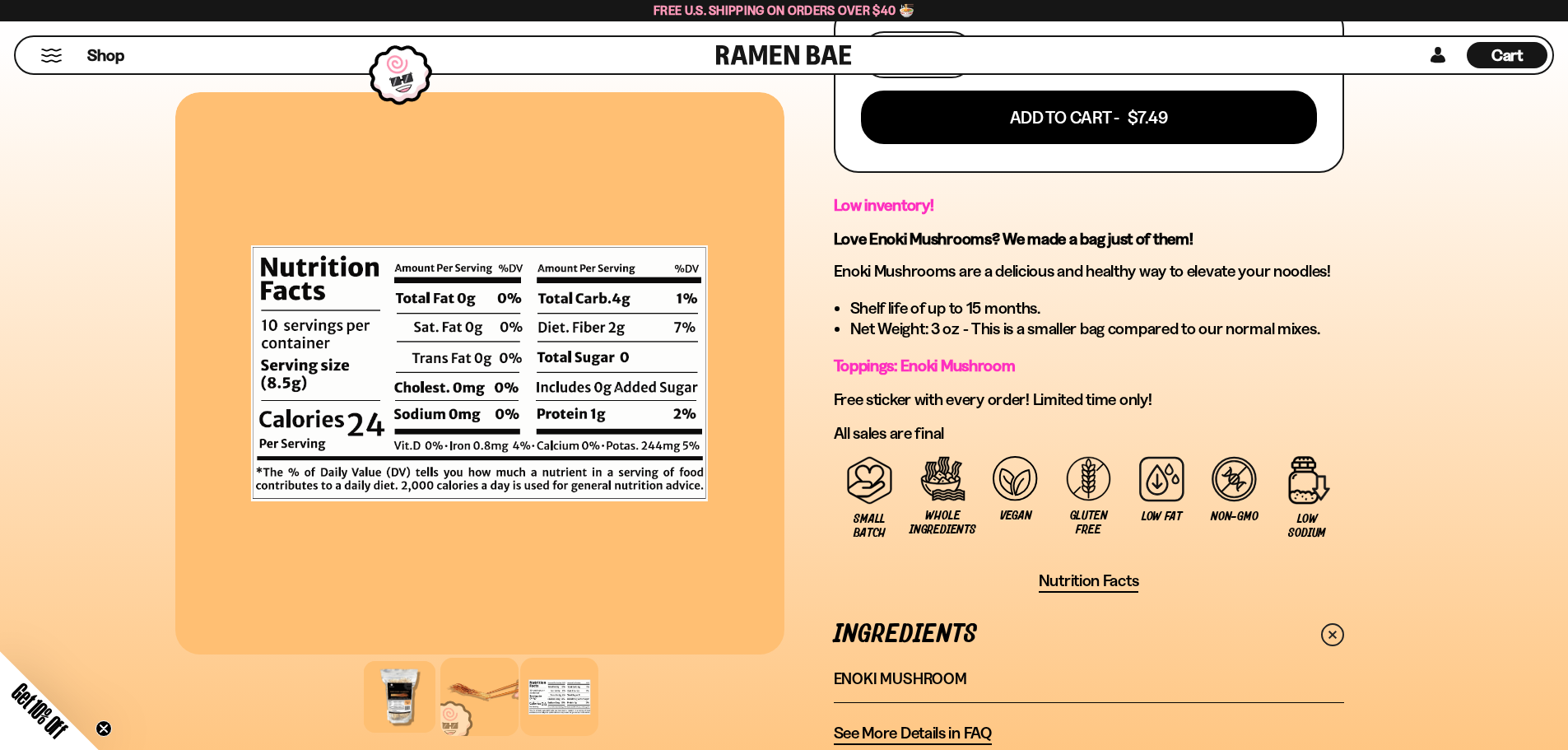 click at bounding box center (479, 697) 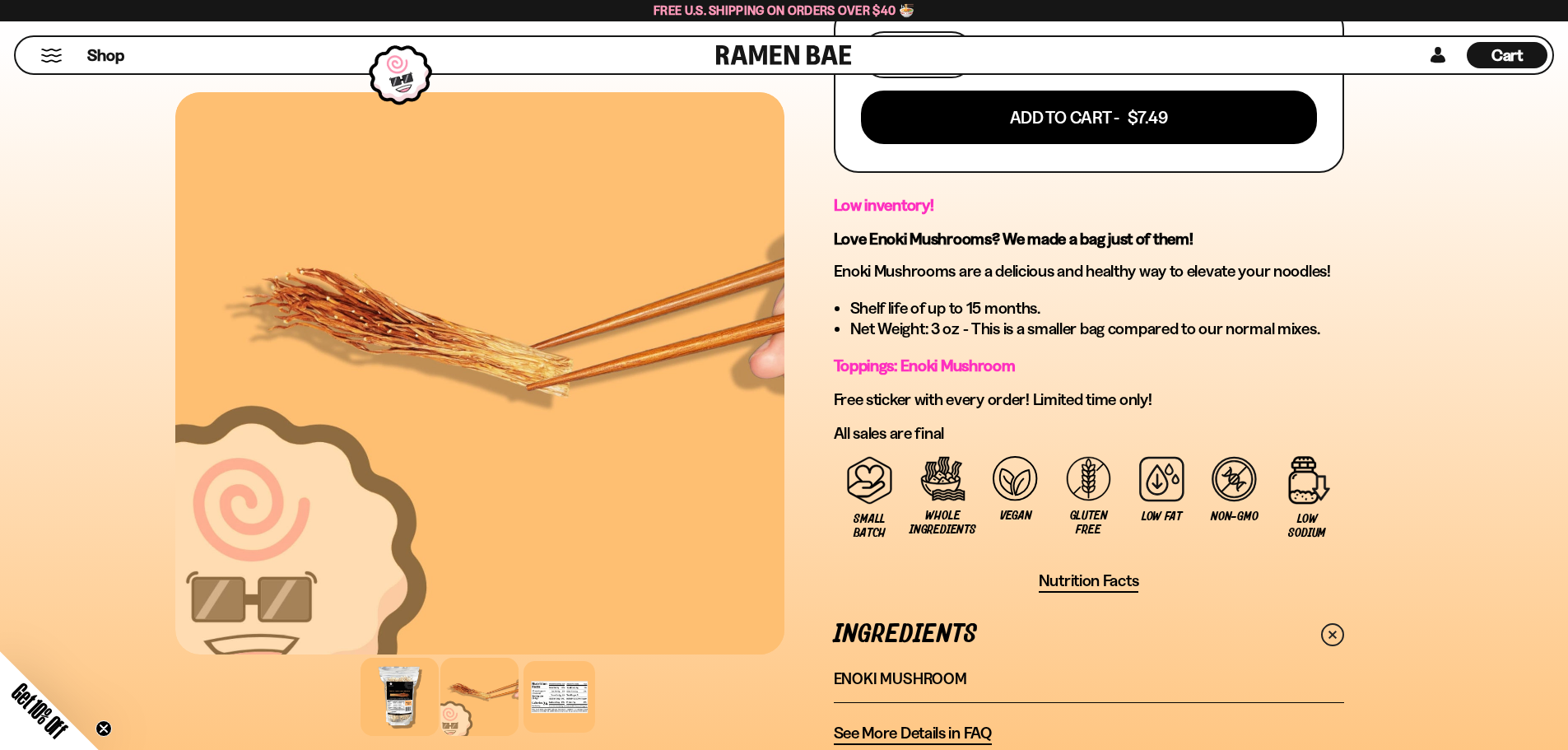click at bounding box center [399, 697] 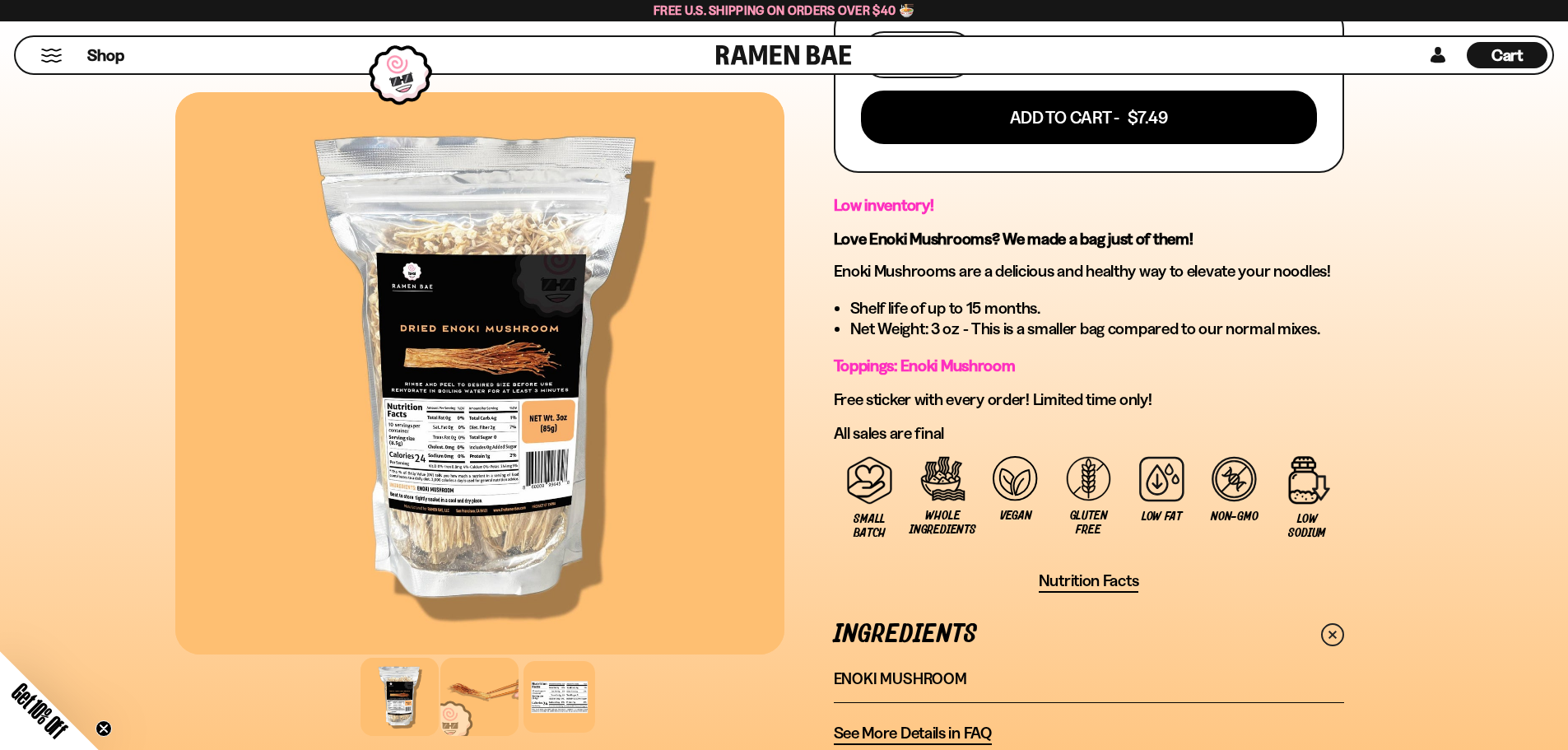 click at bounding box center (479, 697) 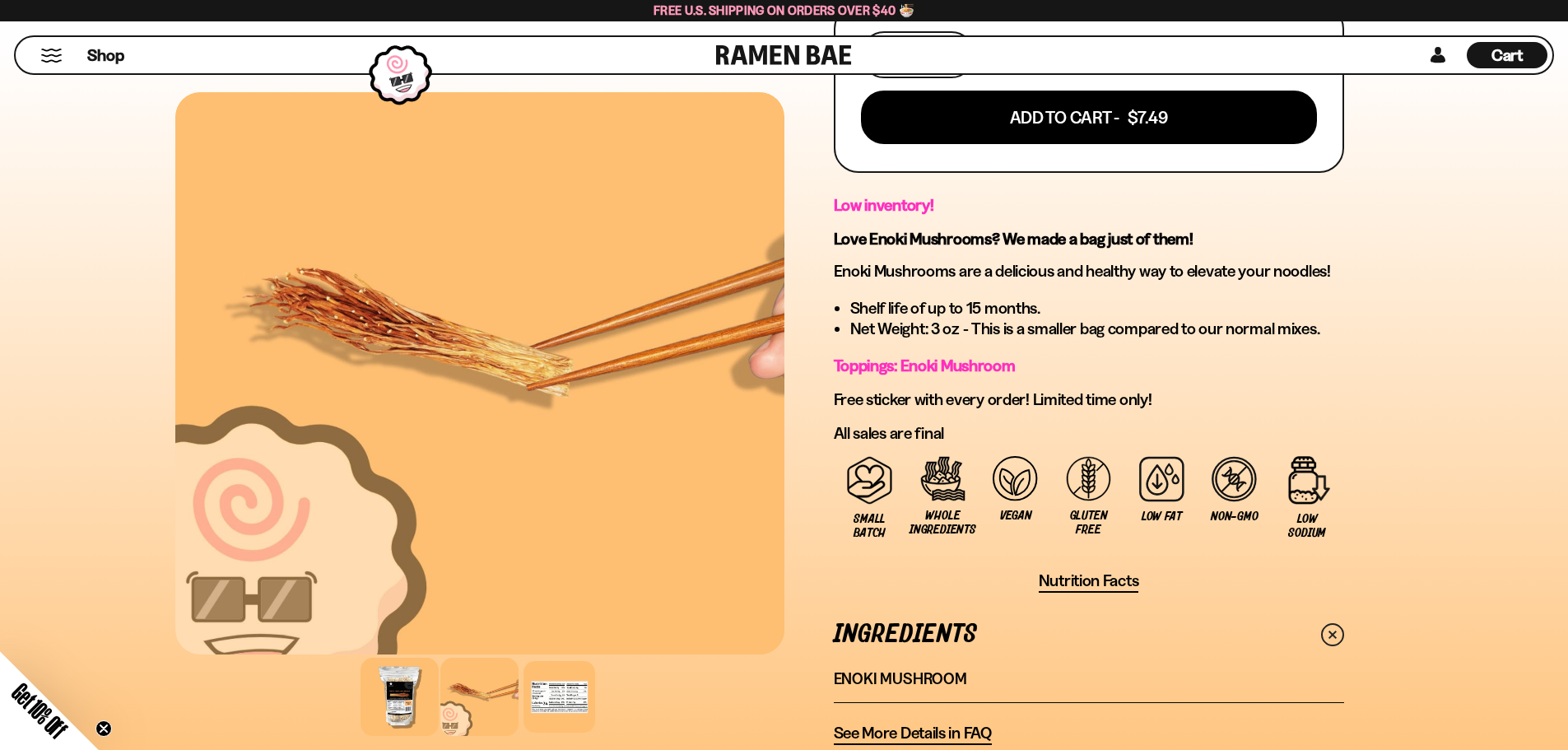 click at bounding box center (399, 697) 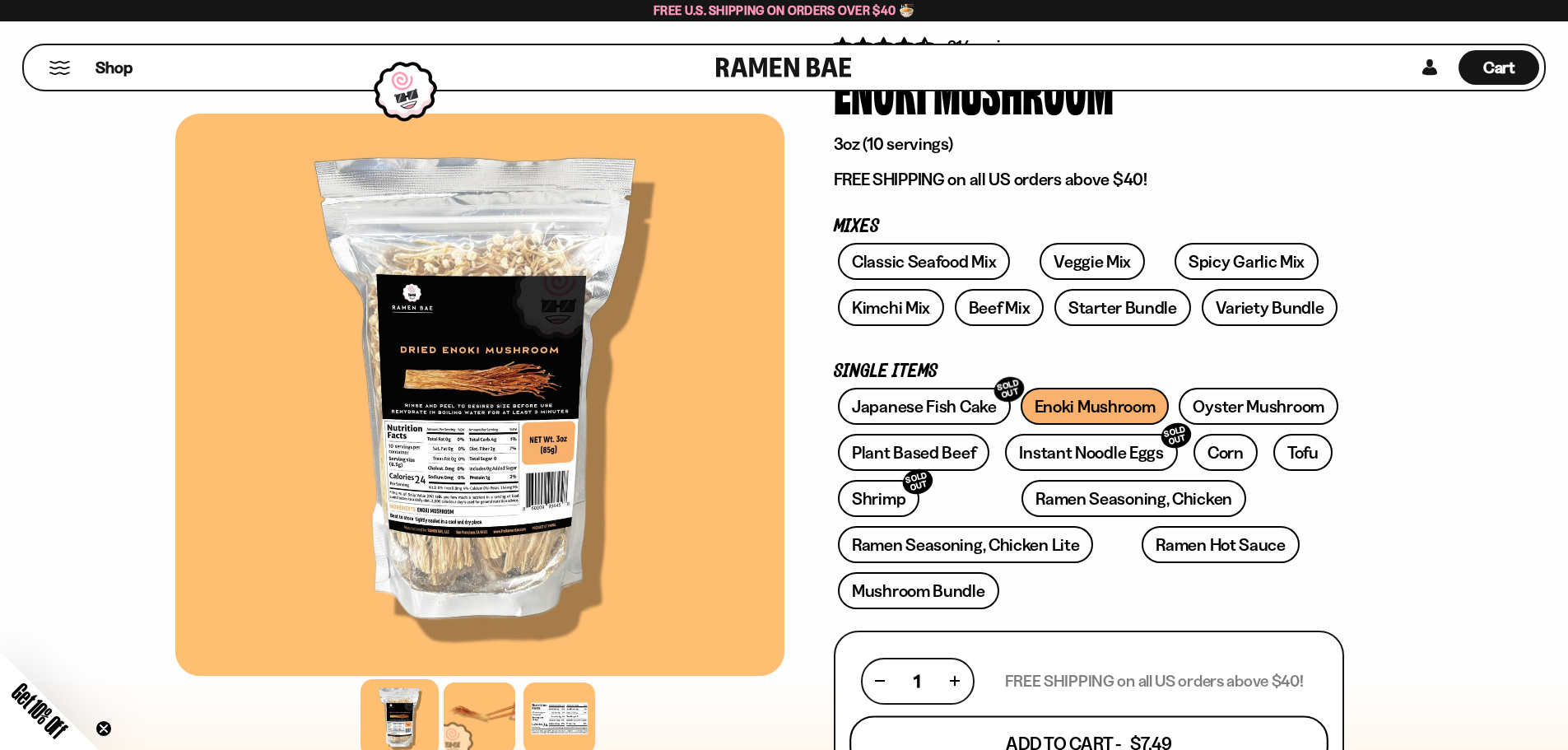 scroll, scrollTop: 0, scrollLeft: 0, axis: both 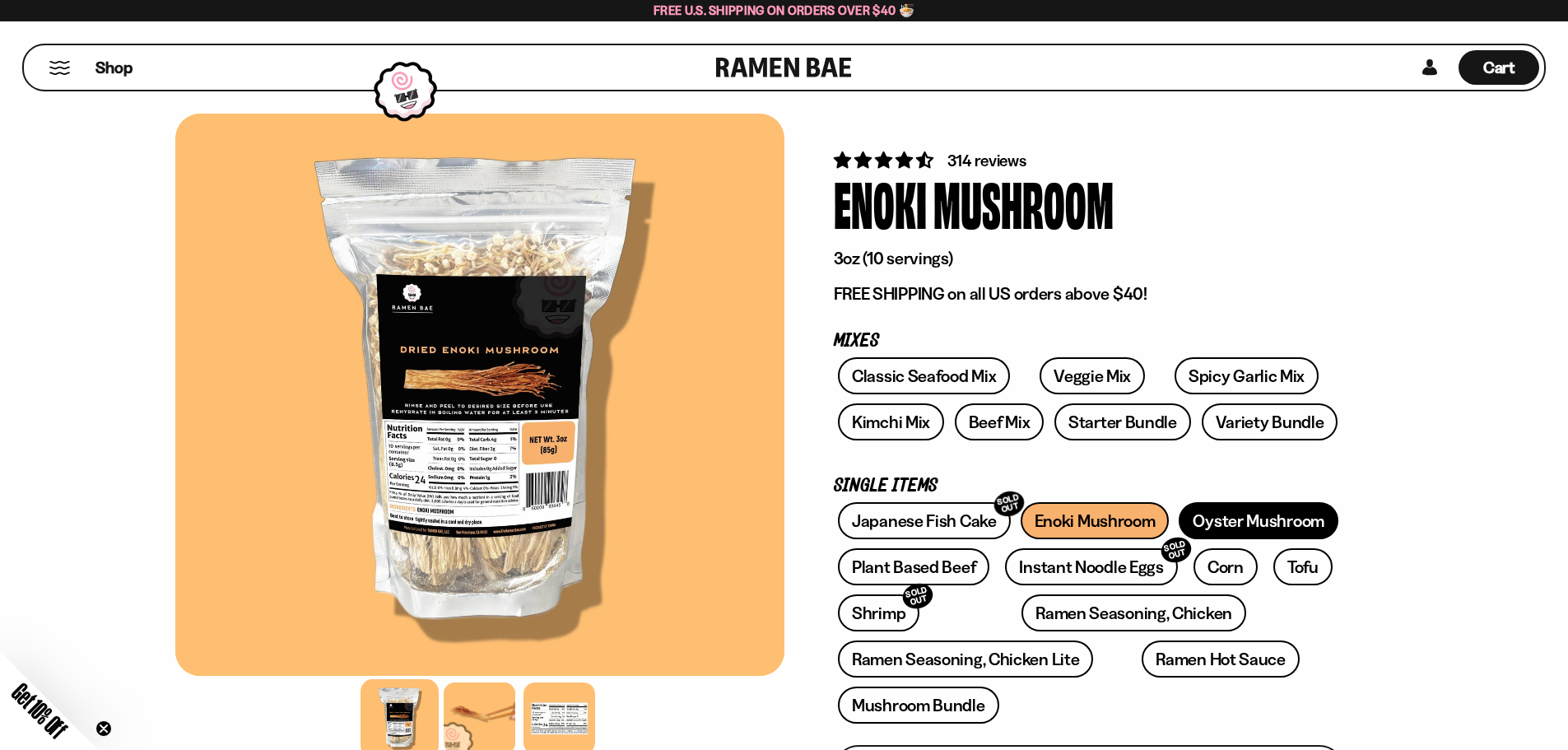 click on "•••••• ••••••••" at bounding box center [1259, 520] 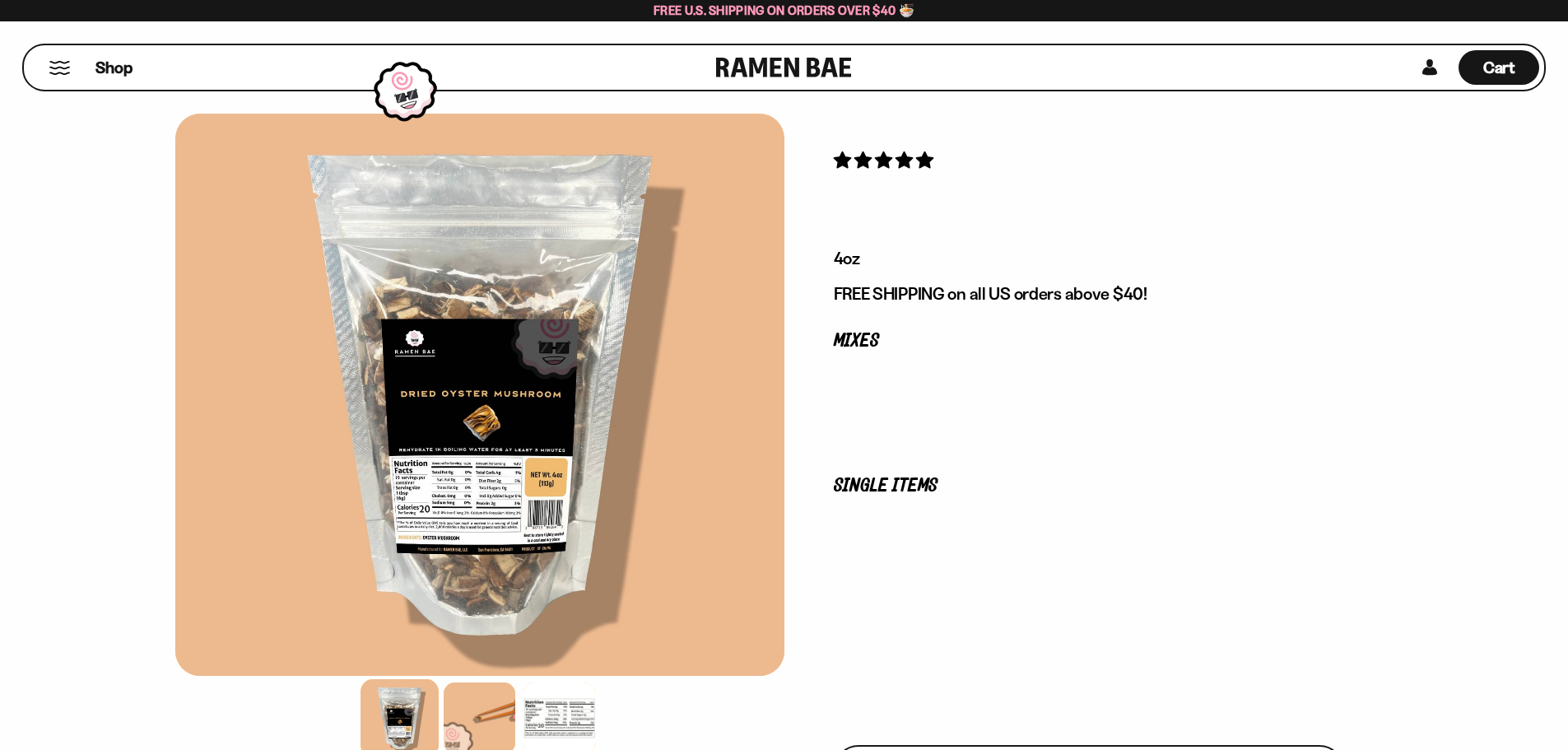 scroll, scrollTop: 0, scrollLeft: 0, axis: both 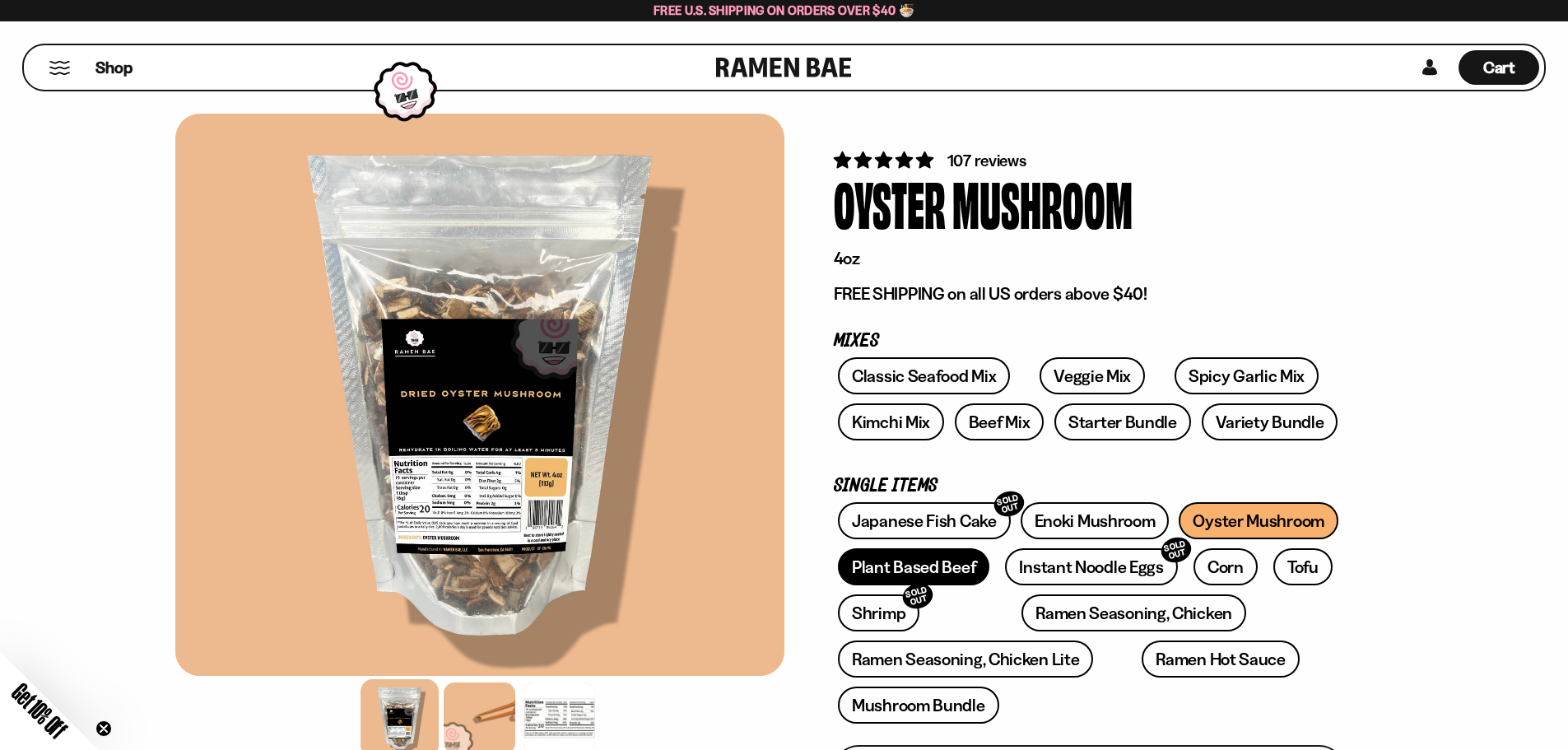 click on "Plant Based Beef" at bounding box center (914, 566) 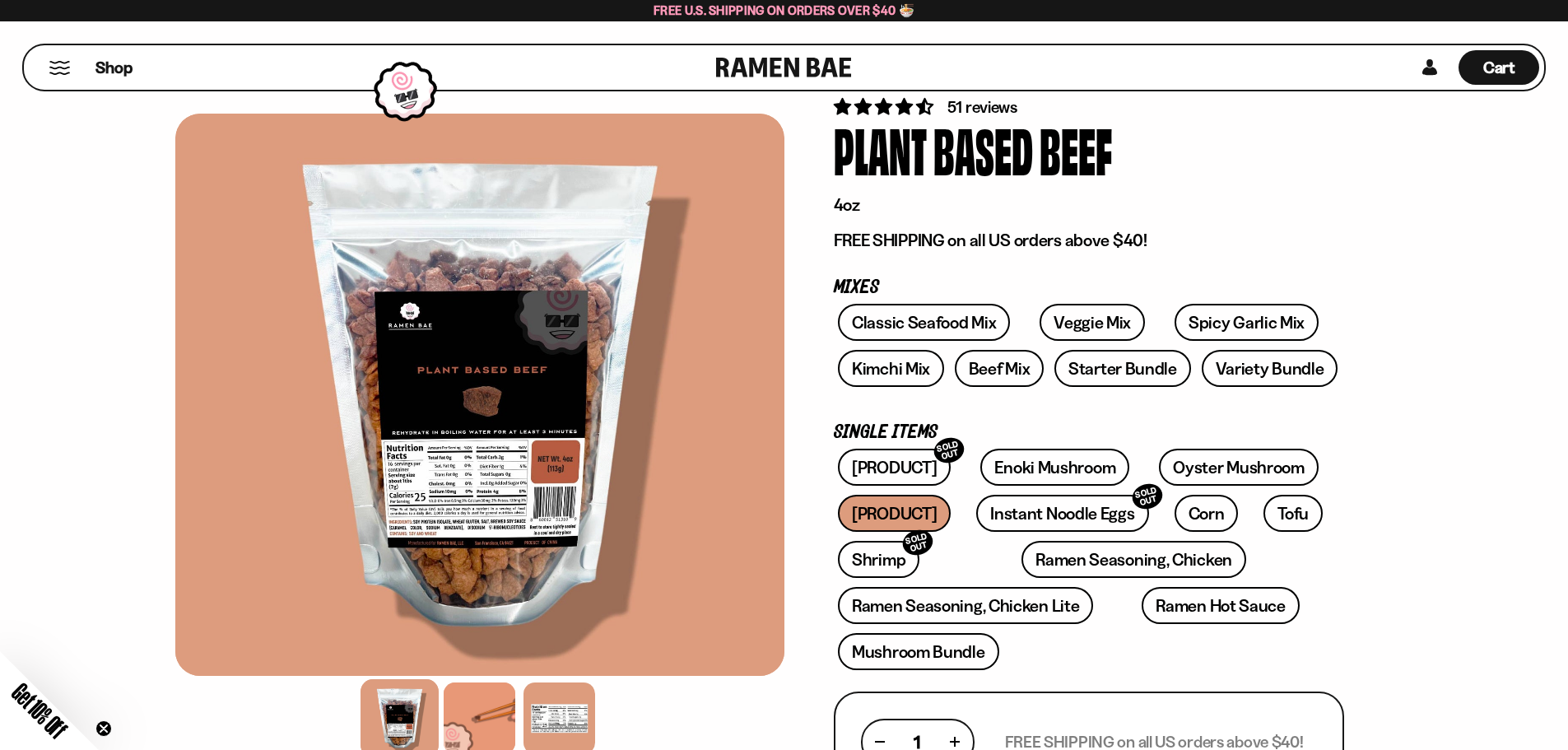 scroll, scrollTop: 82, scrollLeft: 0, axis: vertical 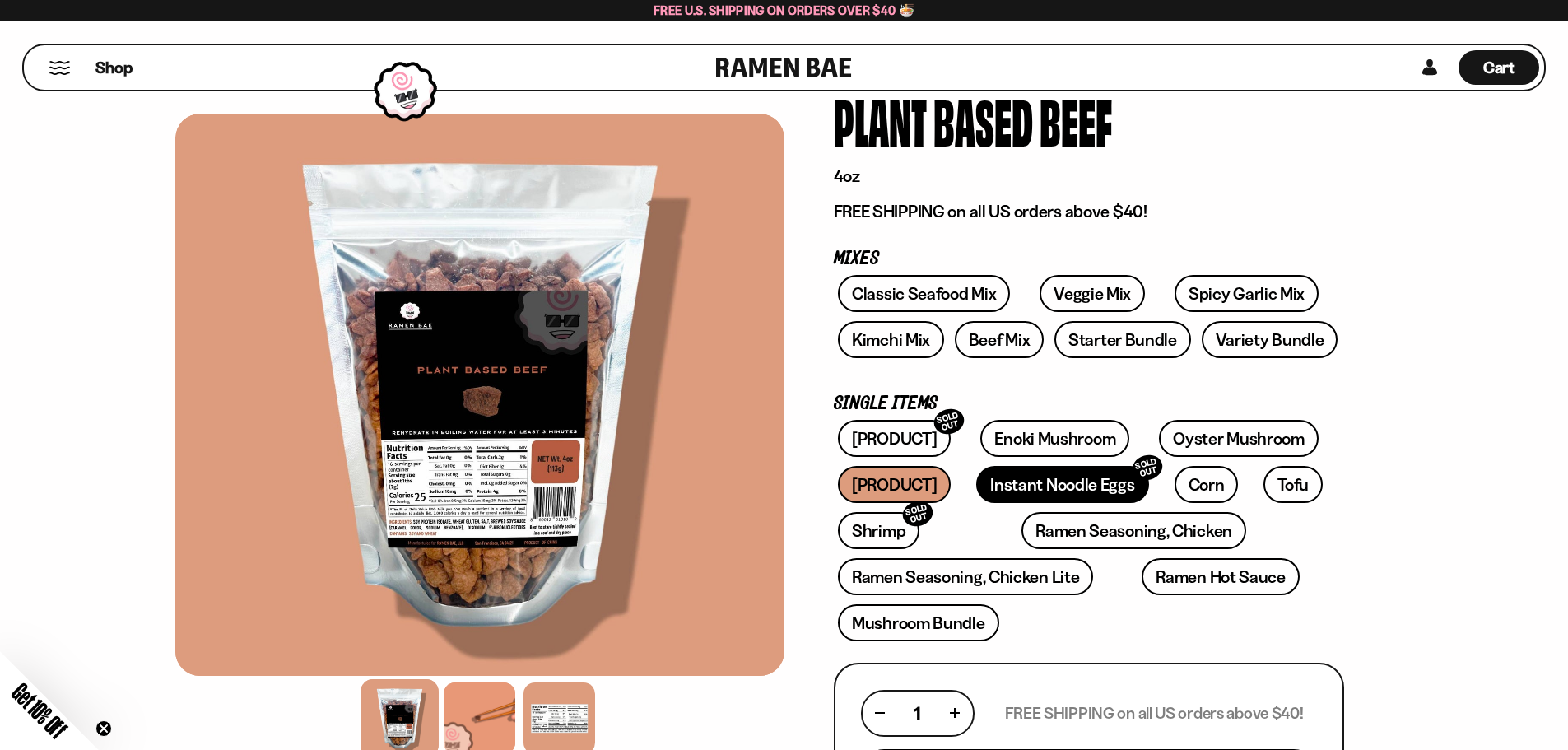 click on "Instant Noodle Eggs
SOLD OUT" at bounding box center [1062, 484] 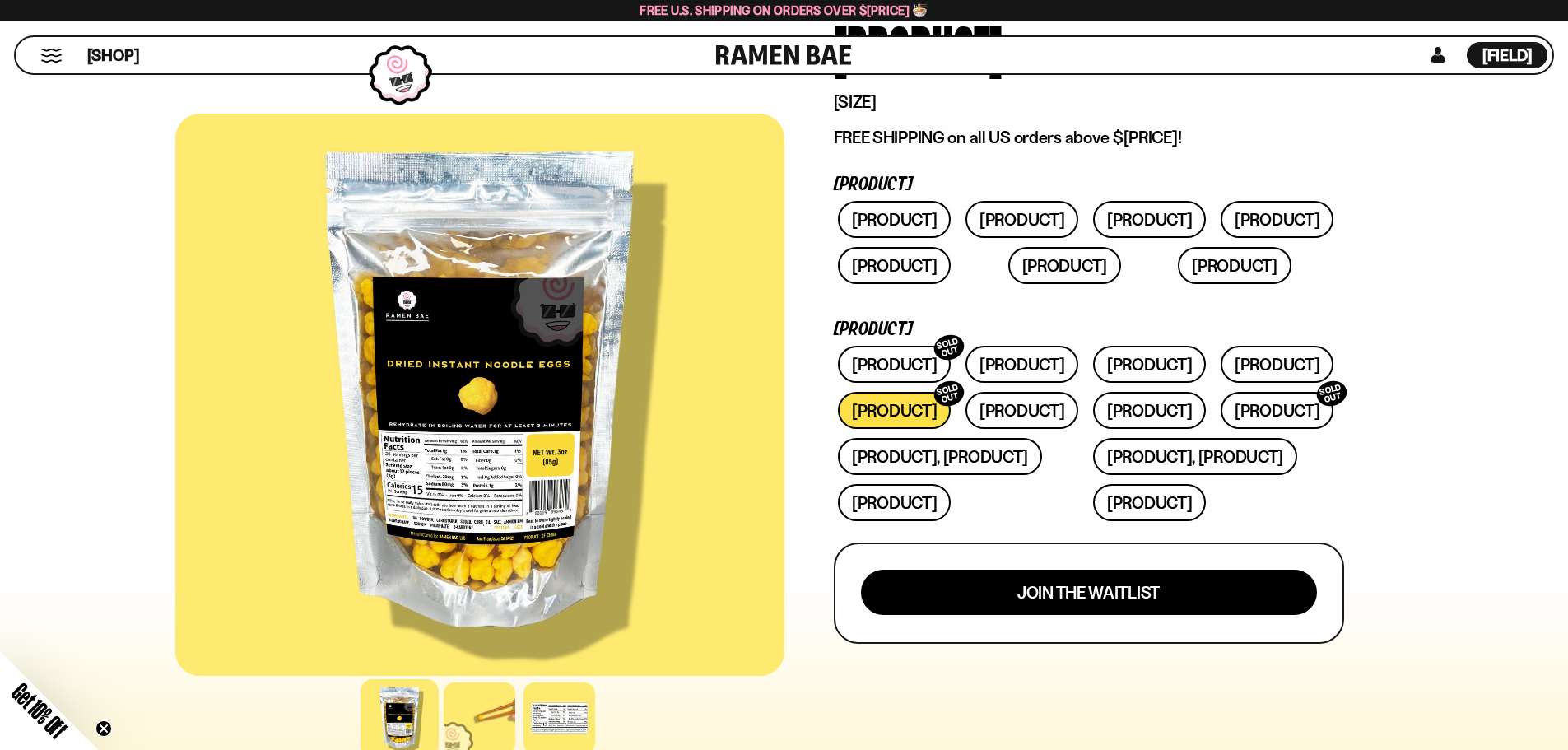 scroll, scrollTop: 247, scrollLeft: 0, axis: vertical 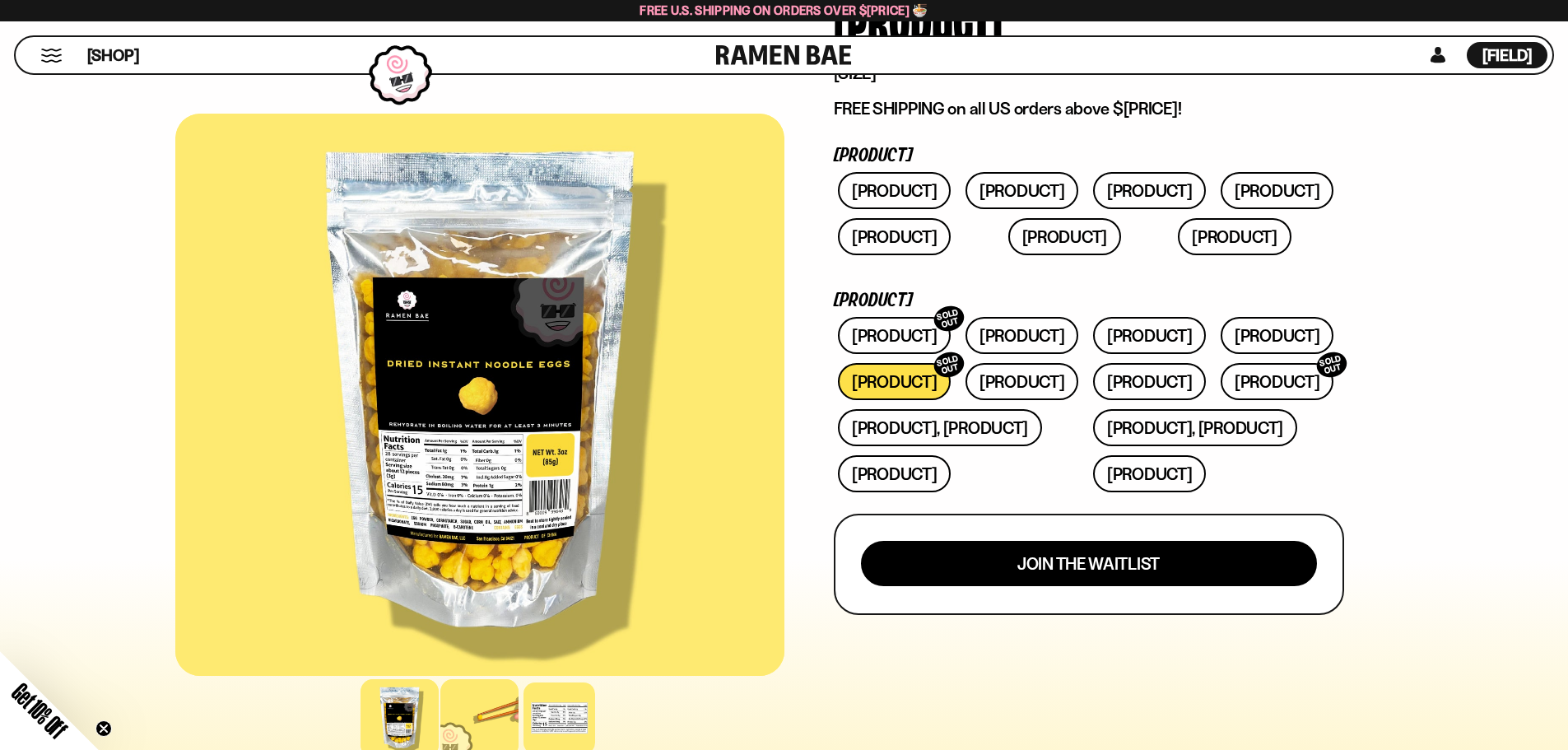 click at bounding box center (479, 718) 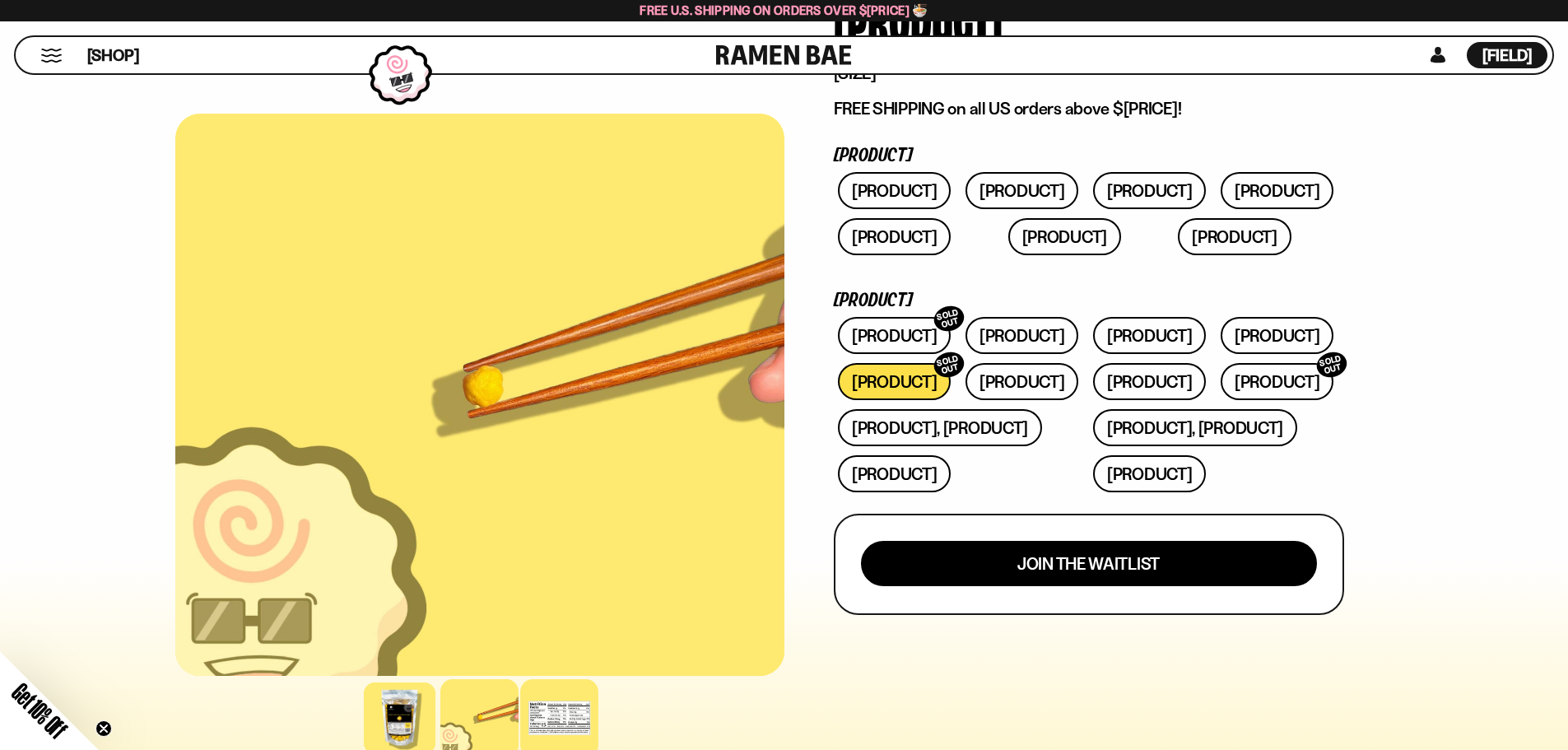 click at bounding box center (559, 718) 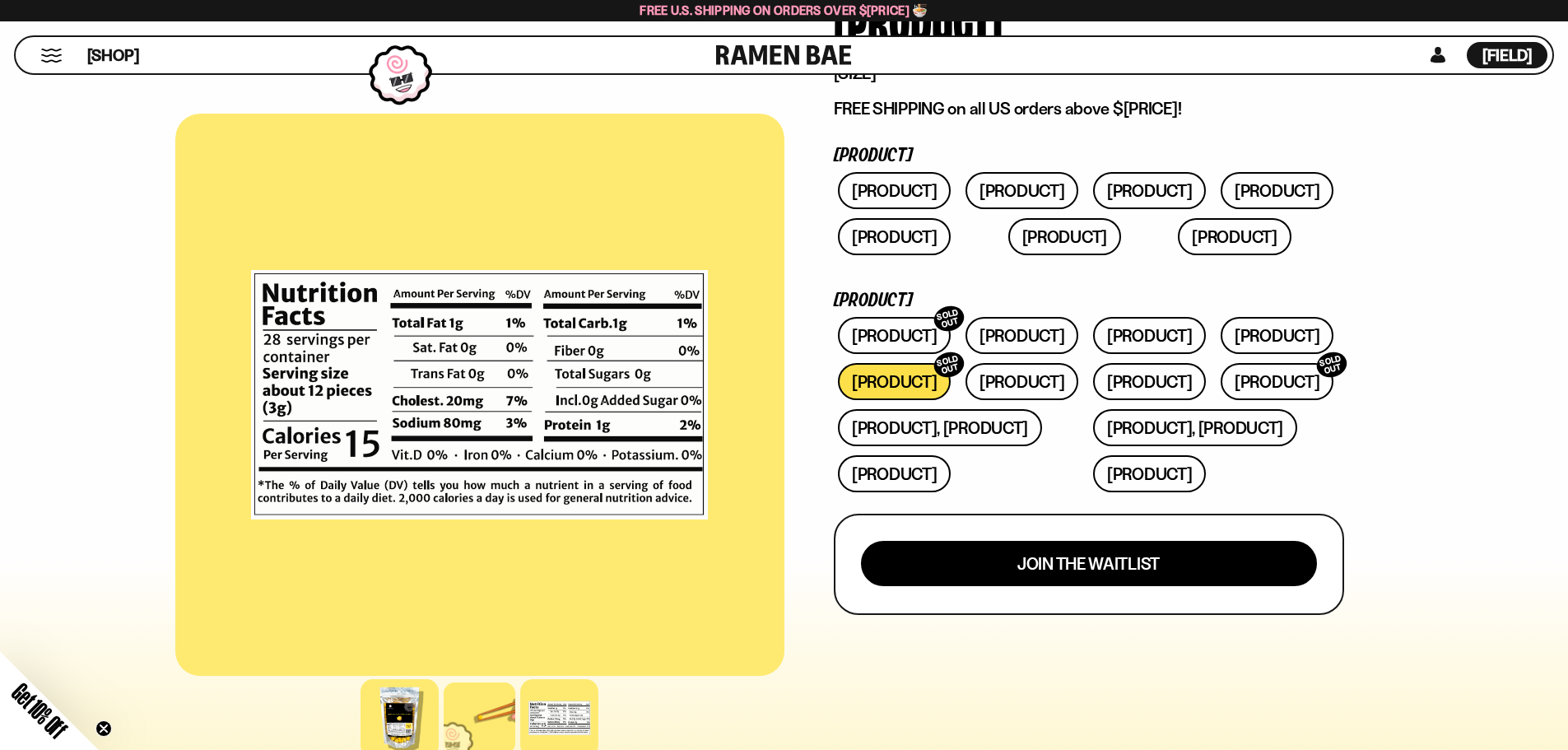click at bounding box center (399, 718) 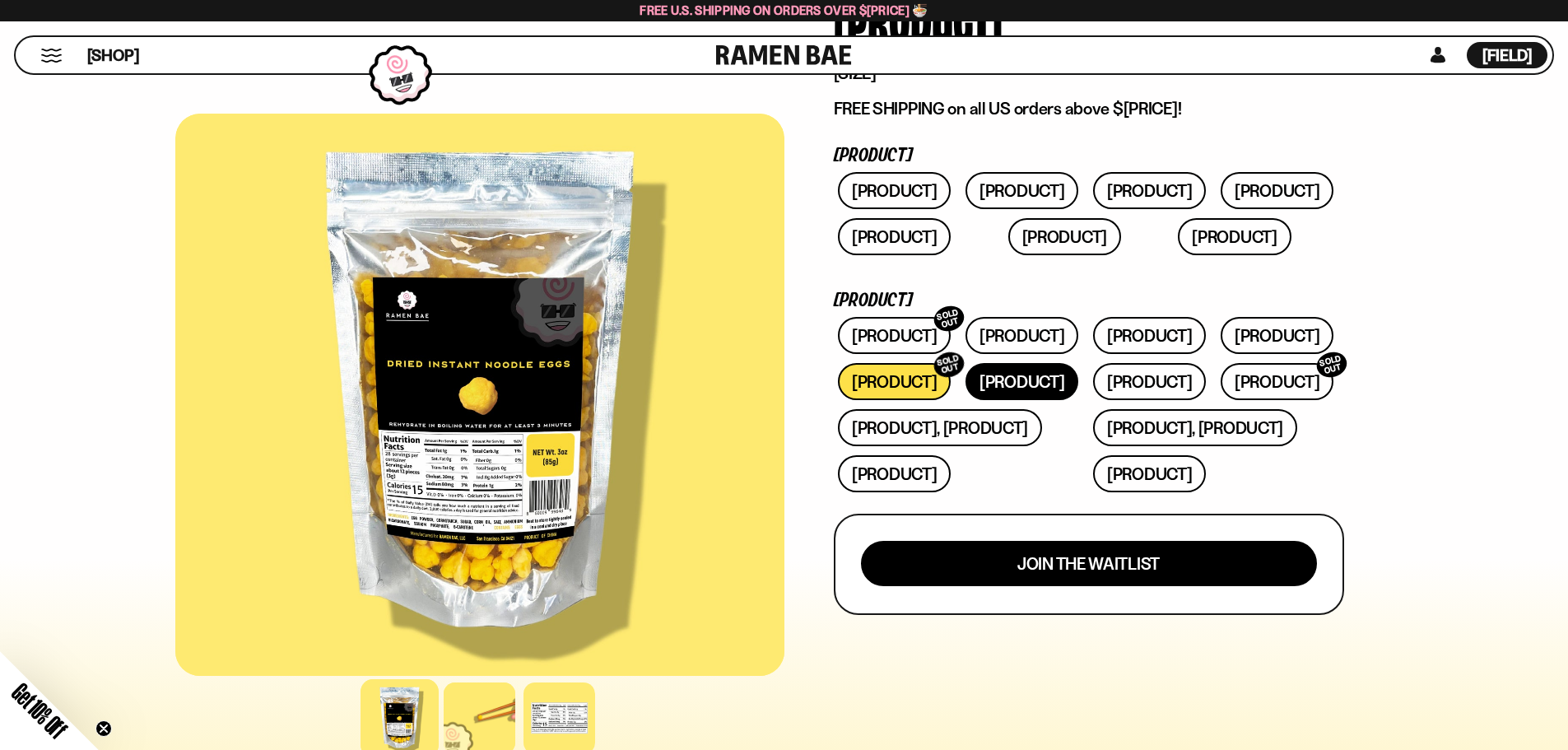 click on "Corn" at bounding box center [1021, 381] 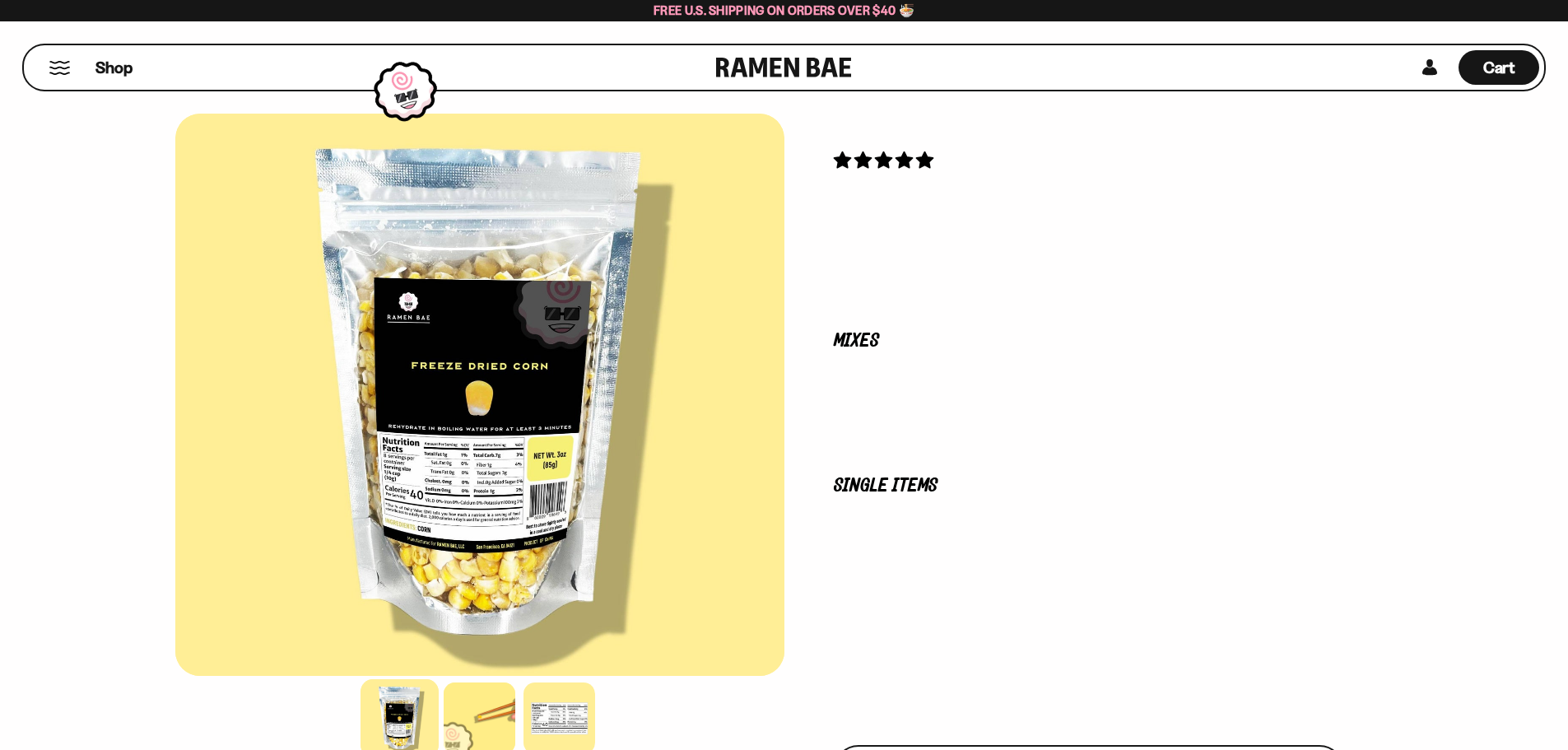 scroll, scrollTop: 0, scrollLeft: 0, axis: both 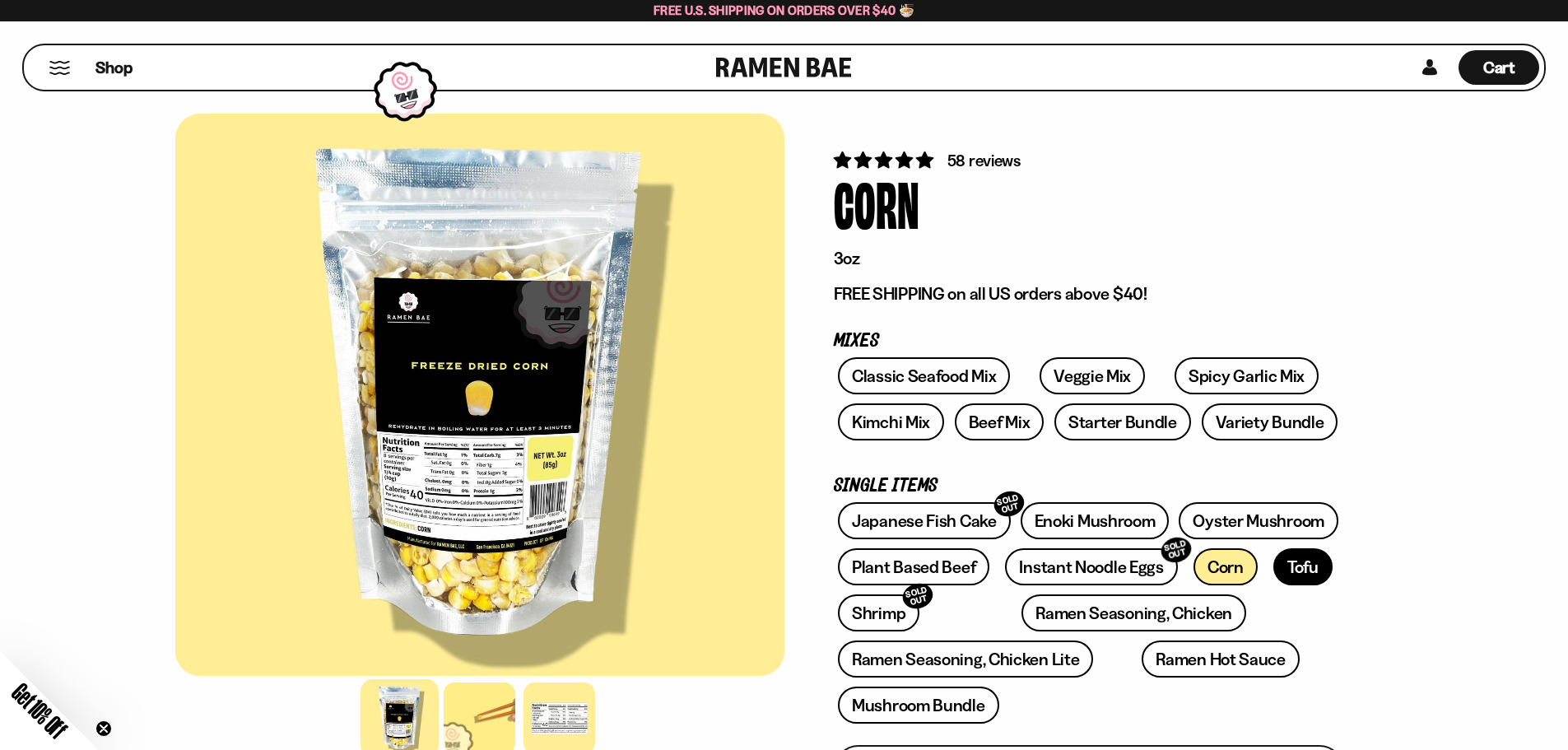 click on "Tofu" at bounding box center (1303, 566) 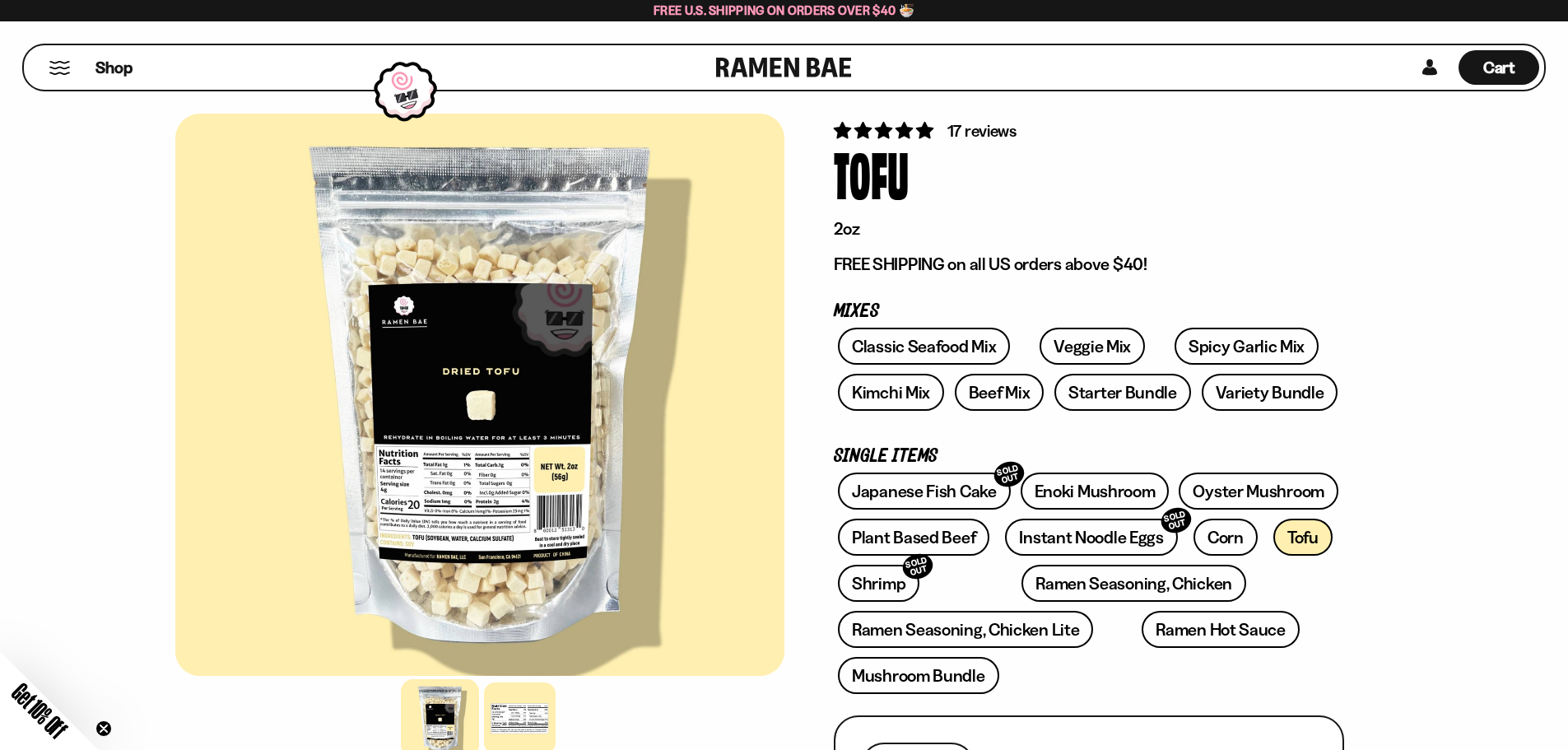 scroll, scrollTop: 82, scrollLeft: 0, axis: vertical 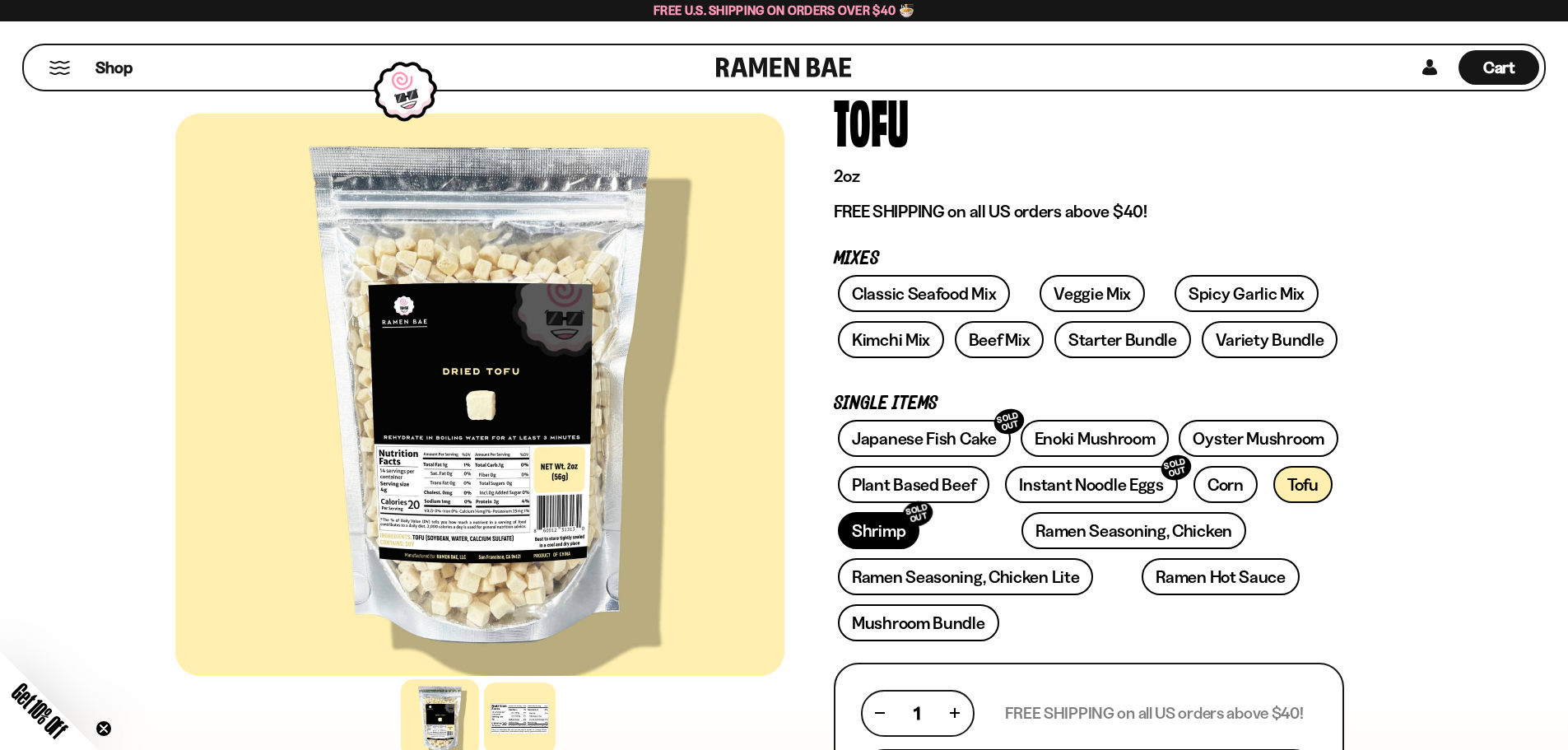 click on "Shrimp
SOLD OUT" at bounding box center (878, 530) 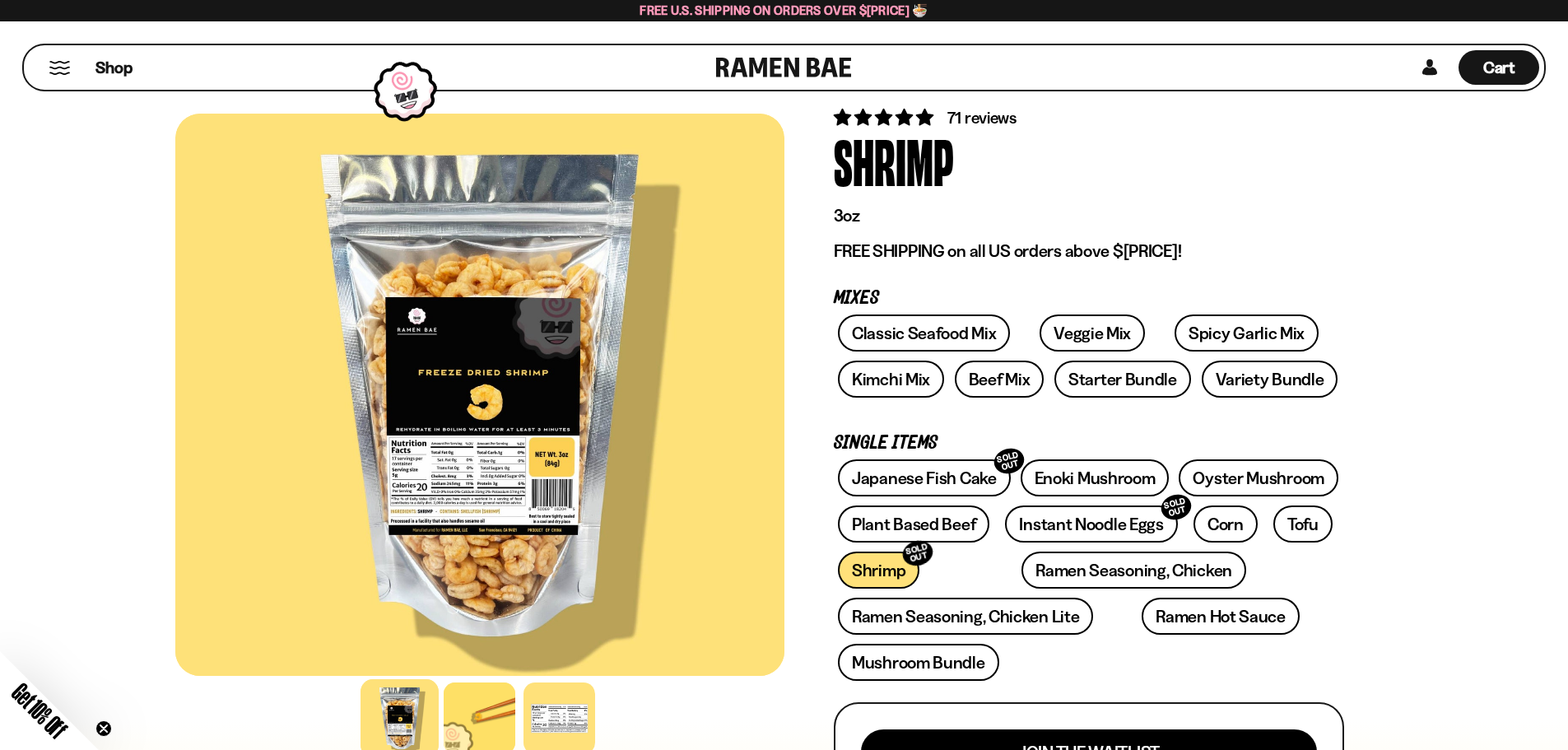scroll, scrollTop: 82, scrollLeft: 0, axis: vertical 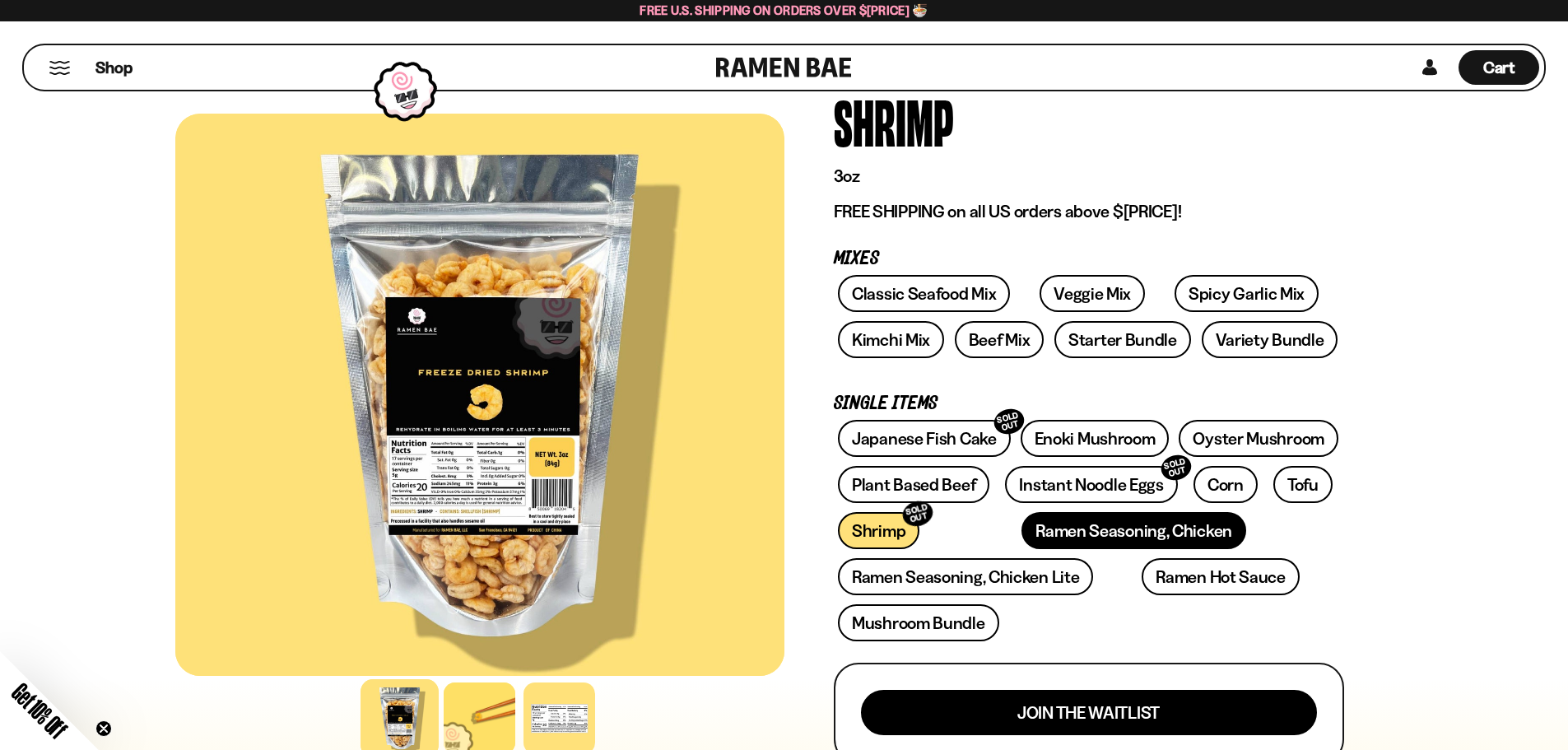 click on "Ramen Seasoning, Chicken" at bounding box center (1133, 530) 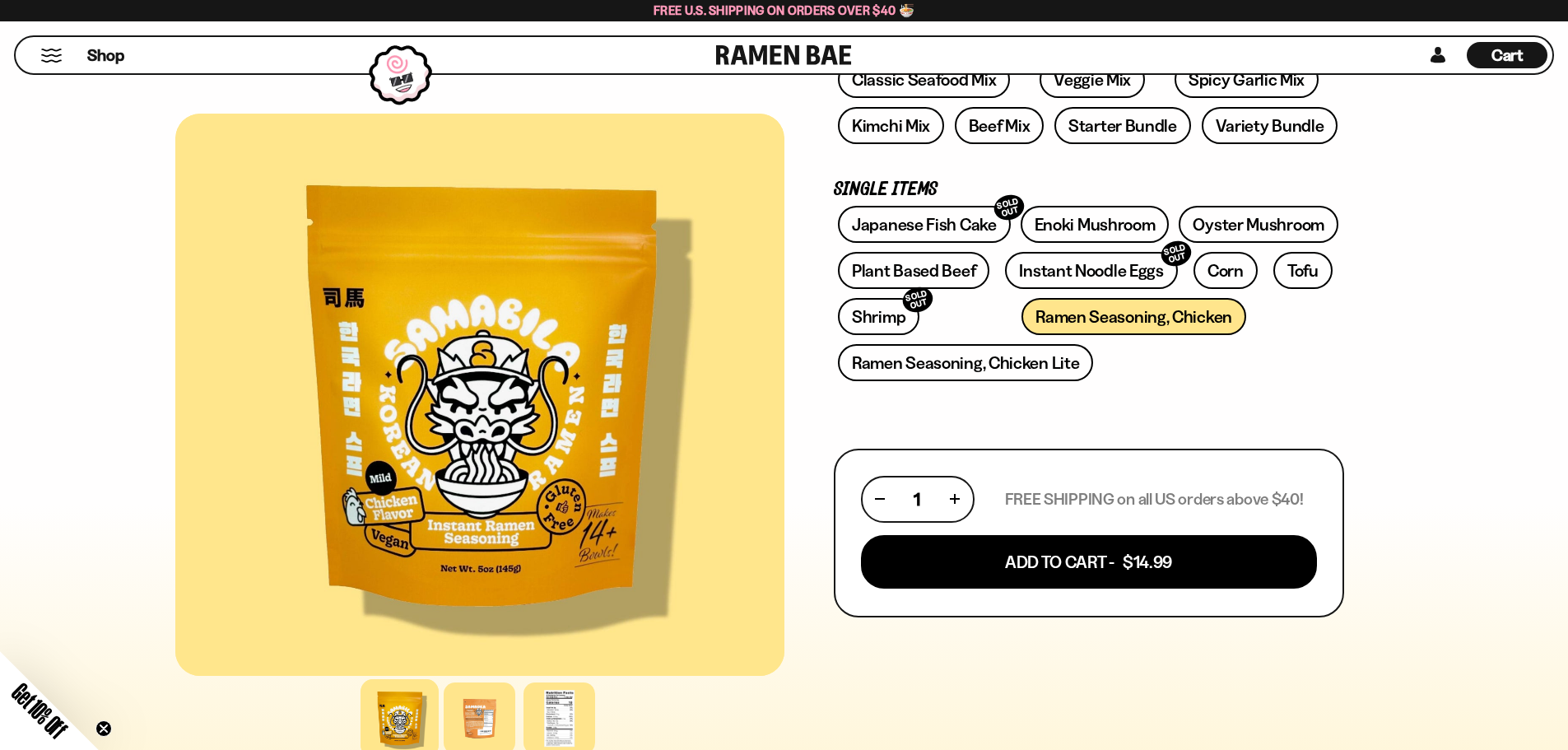 scroll, scrollTop: 329, scrollLeft: 0, axis: vertical 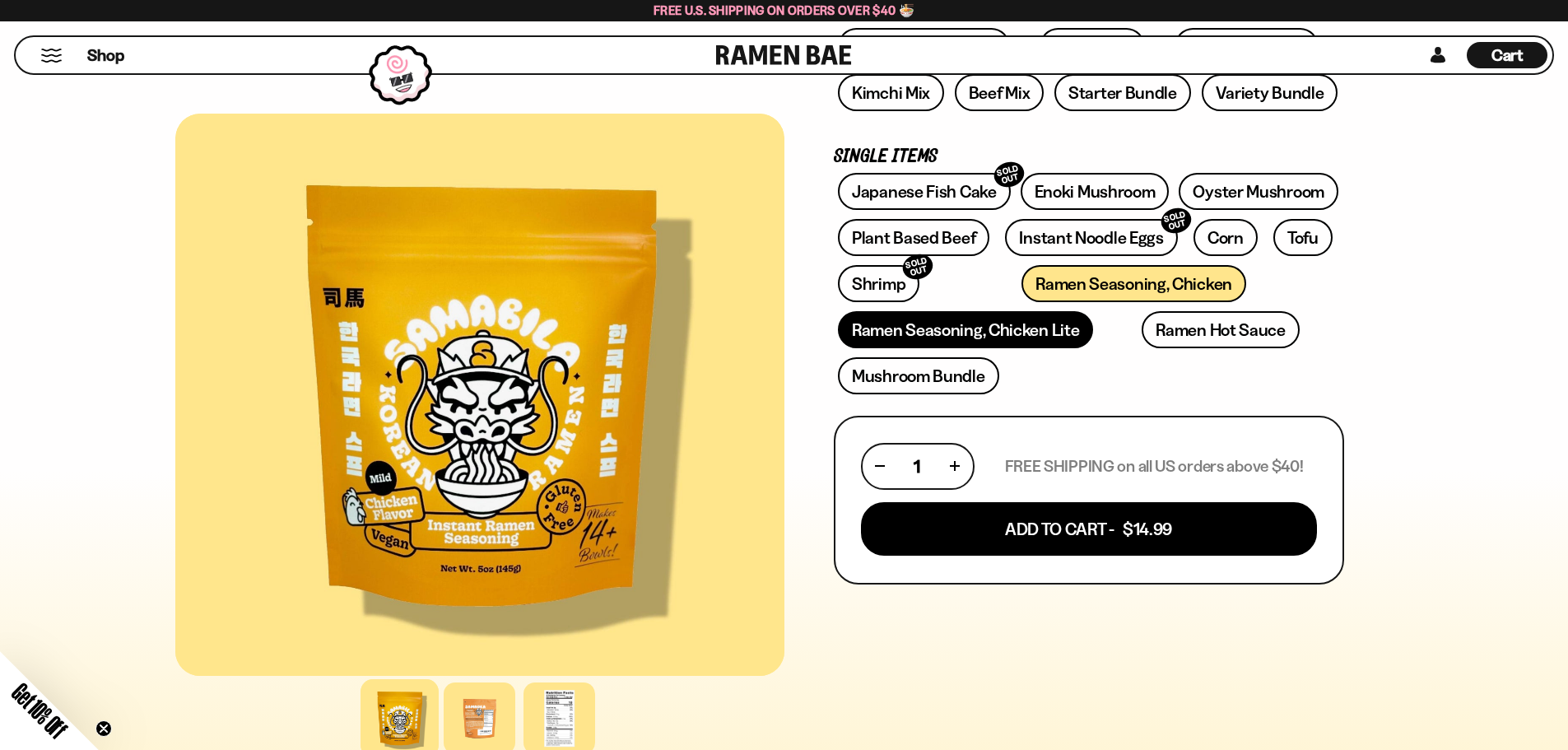 click on "Ramen Seasoning, Chicken Lite" at bounding box center [965, 329] 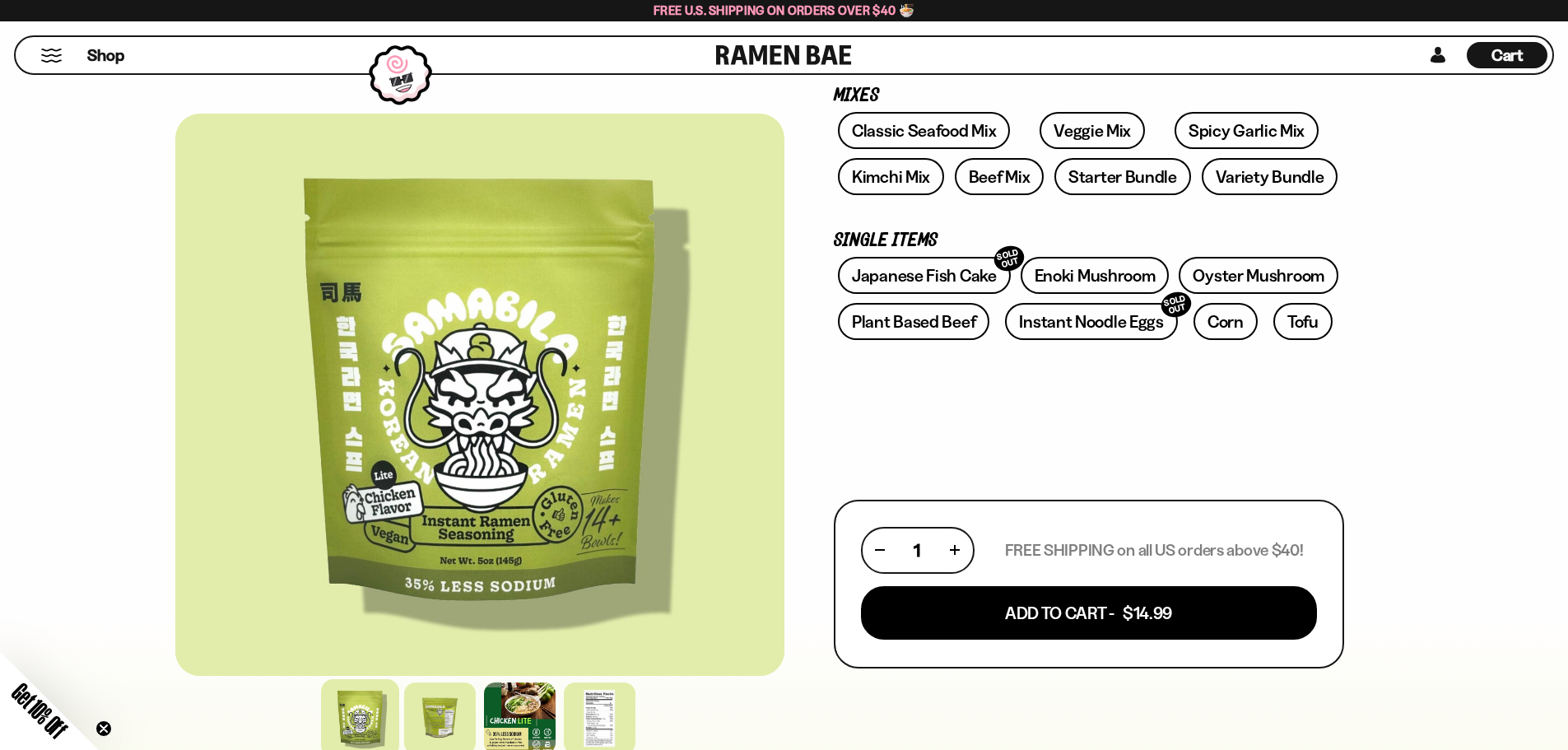 scroll, scrollTop: 247, scrollLeft: 0, axis: vertical 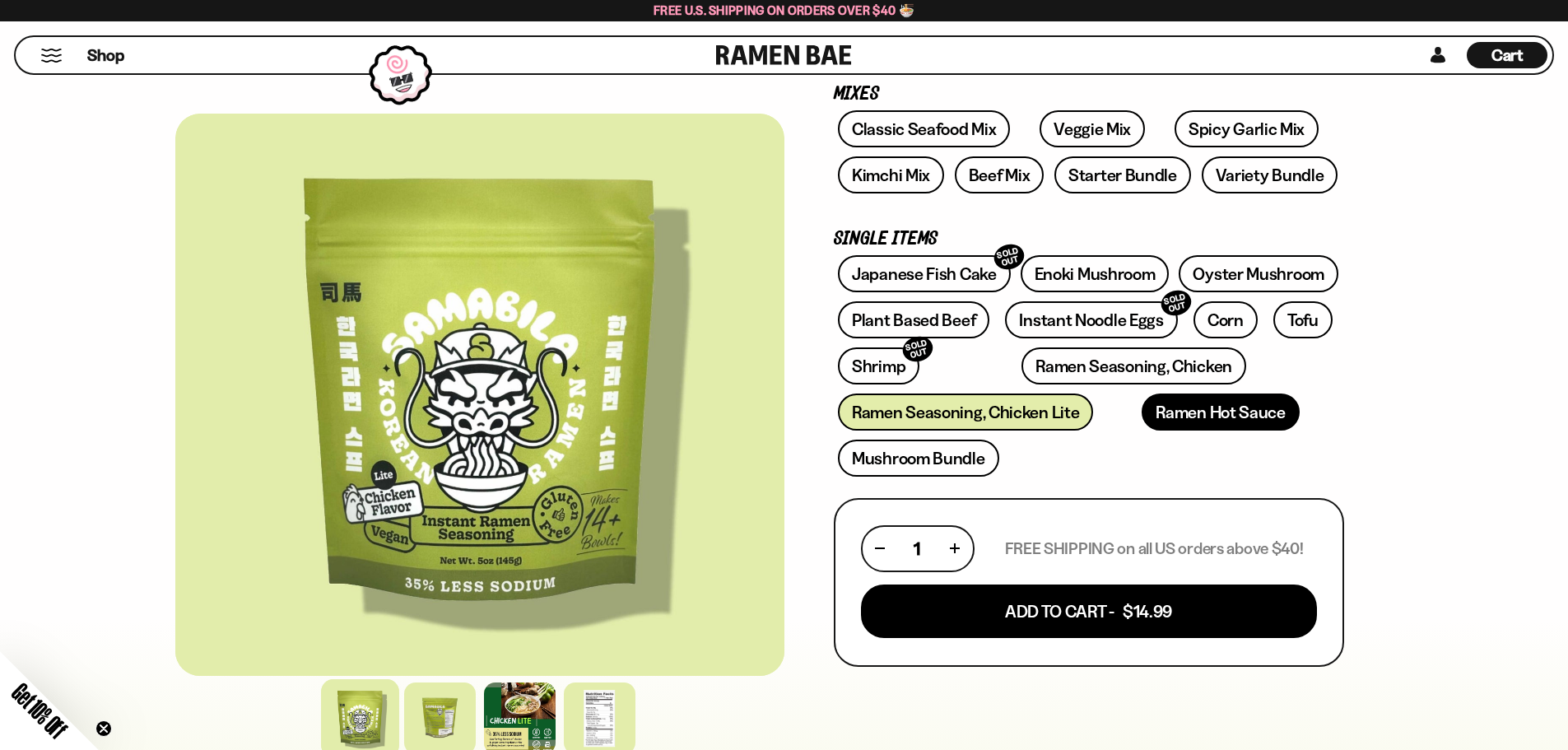 click on "Ramen Hot Sauce" at bounding box center [1221, 412] 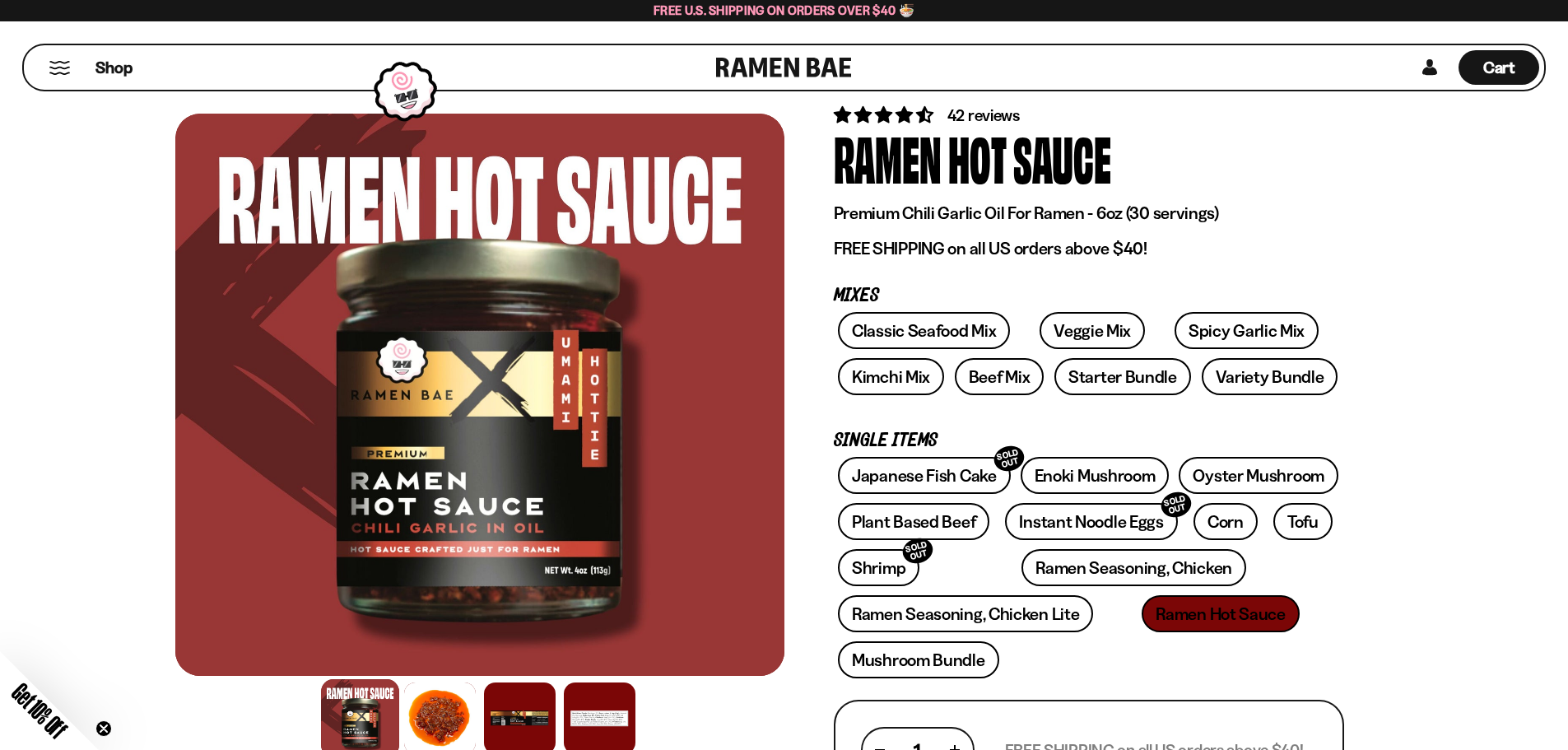 scroll, scrollTop: 82, scrollLeft: 0, axis: vertical 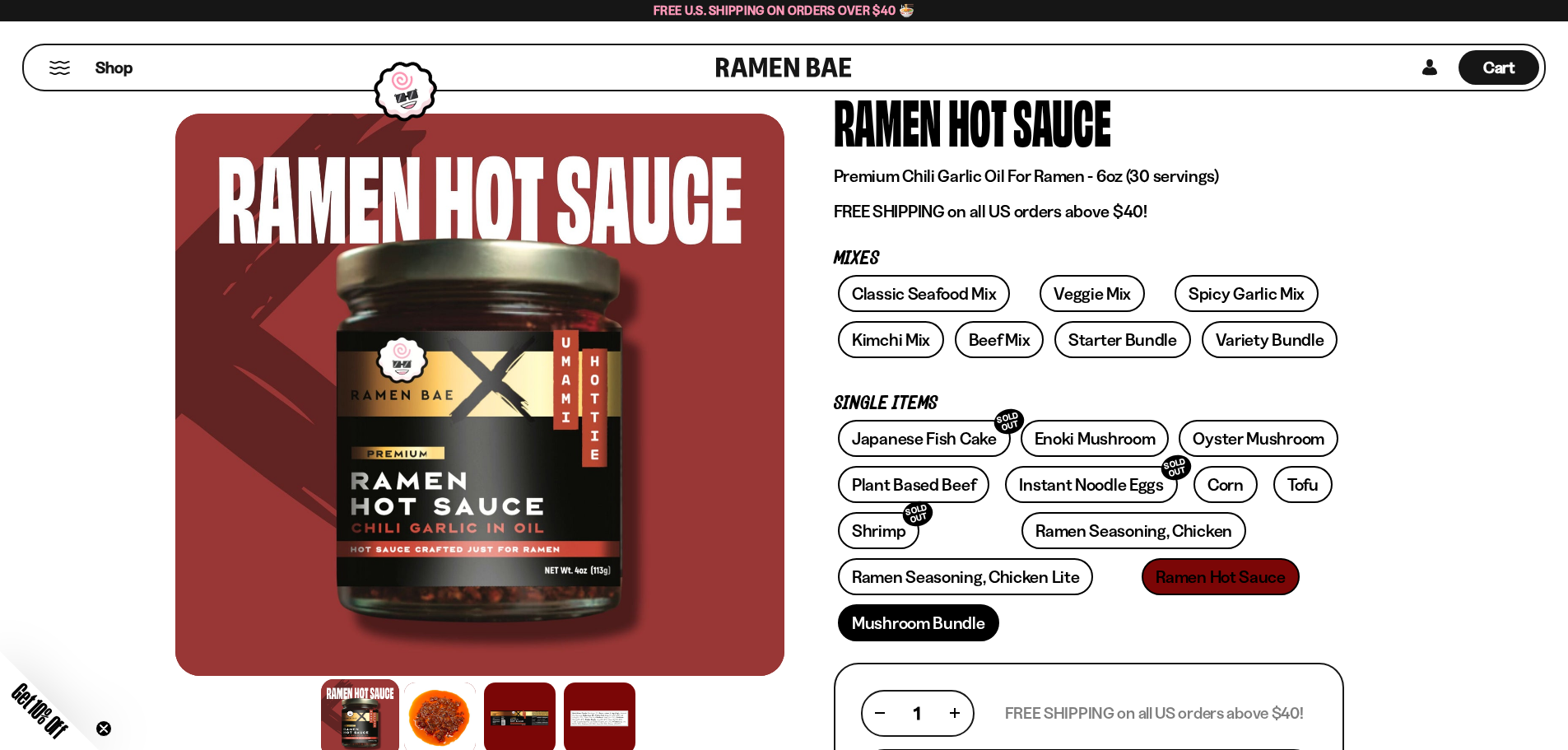 click on "[PRODUCT]" at bounding box center [919, 622] 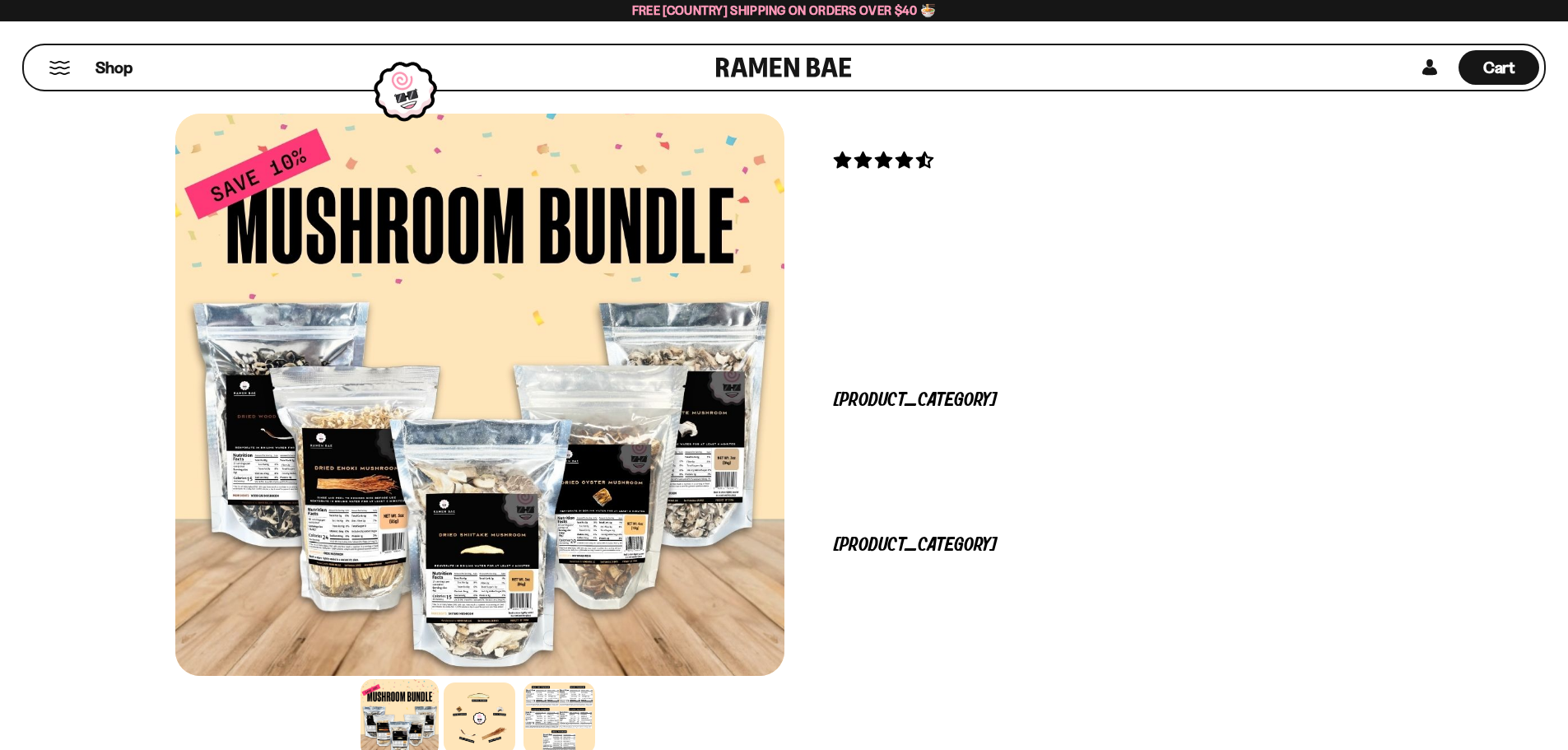scroll, scrollTop: 0, scrollLeft: 0, axis: both 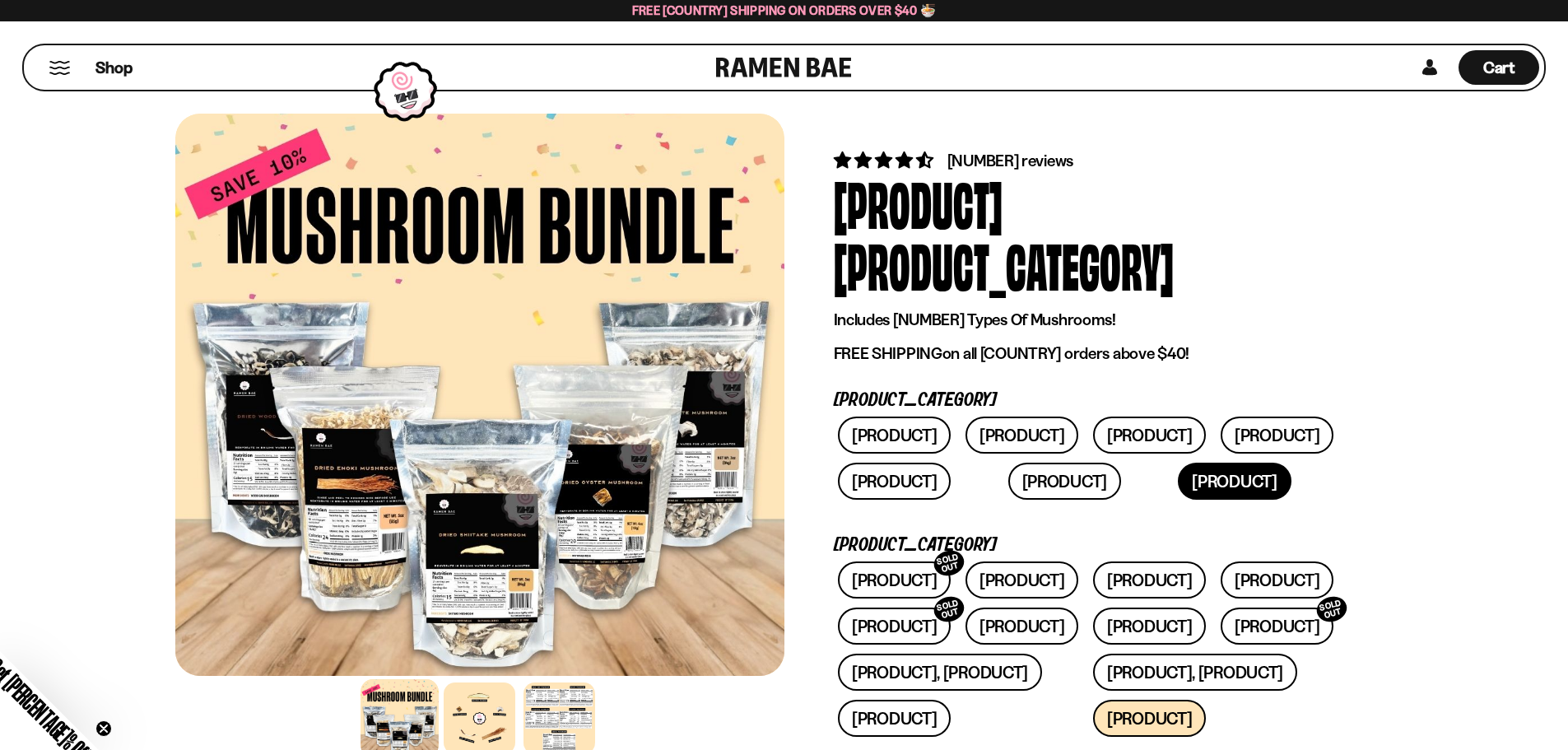 click on "Variety Bundle" at bounding box center (1234, 481) 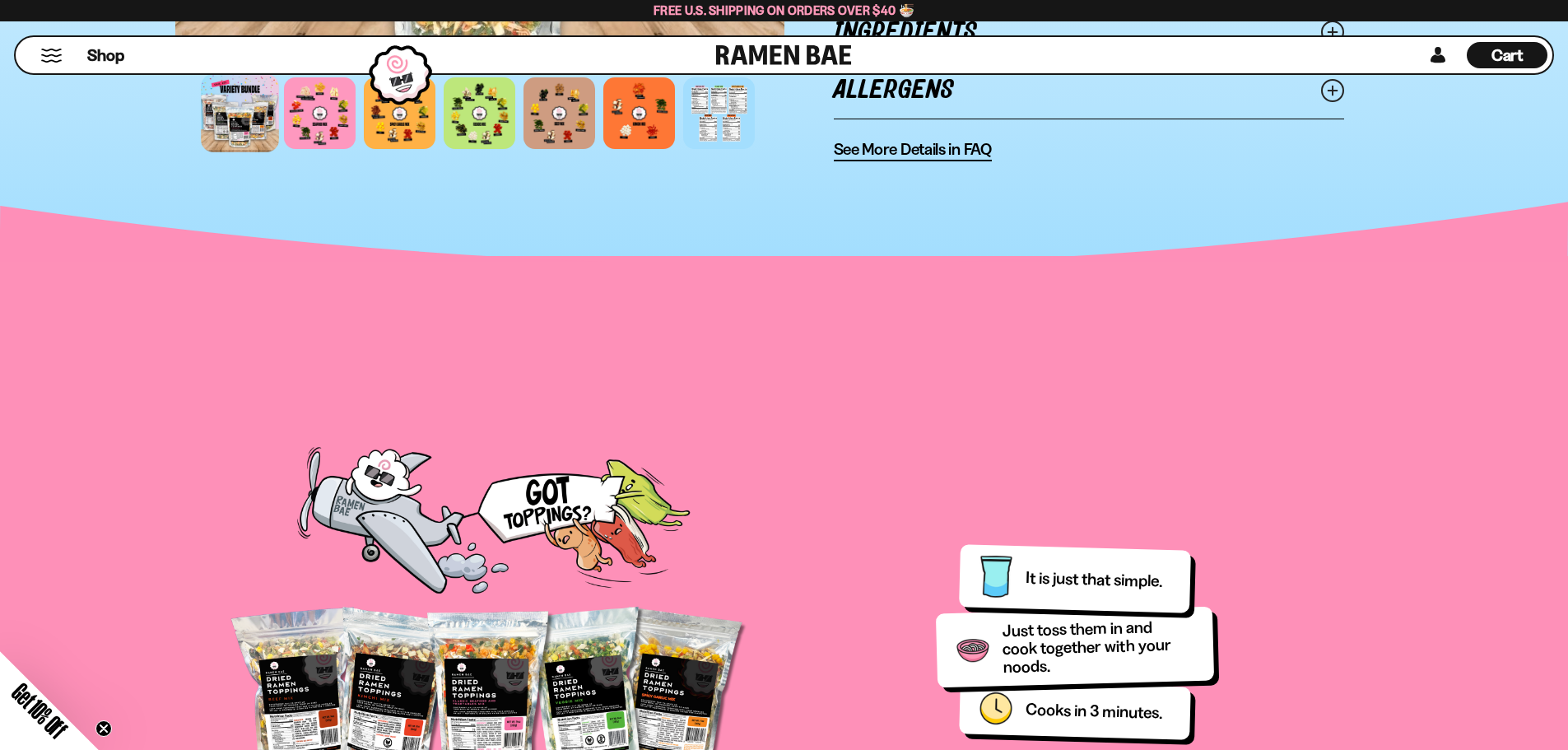 scroll, scrollTop: 1647, scrollLeft: 0, axis: vertical 